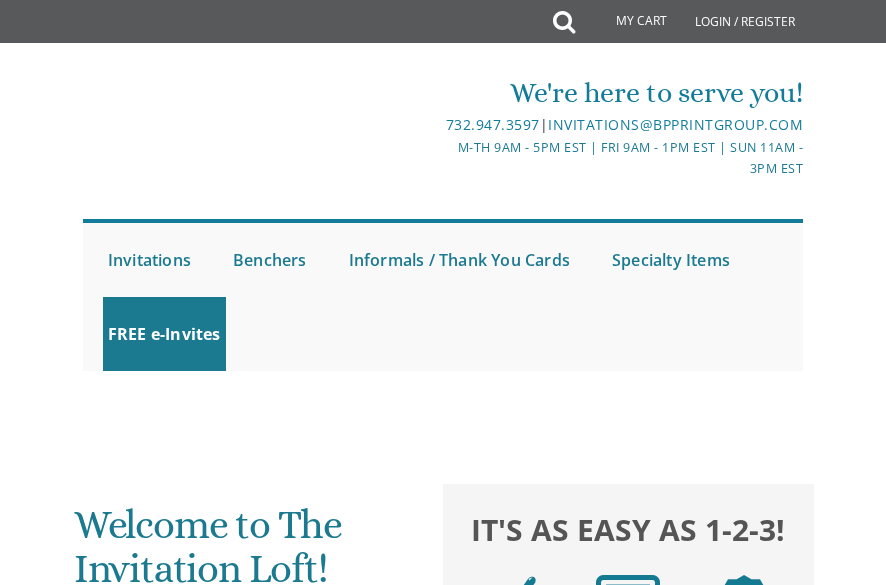 scroll, scrollTop: 0, scrollLeft: 0, axis: both 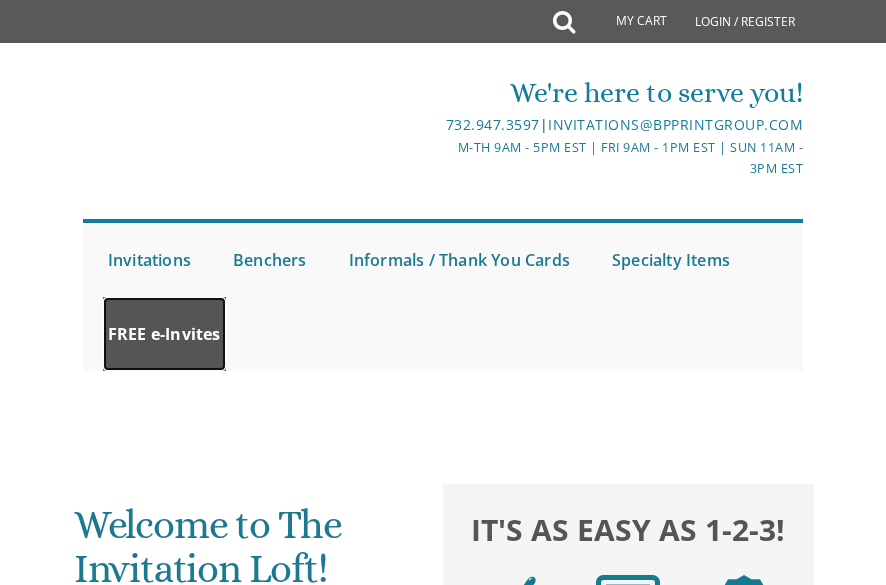 click on "FREE e-Invites" at bounding box center (164, 334) 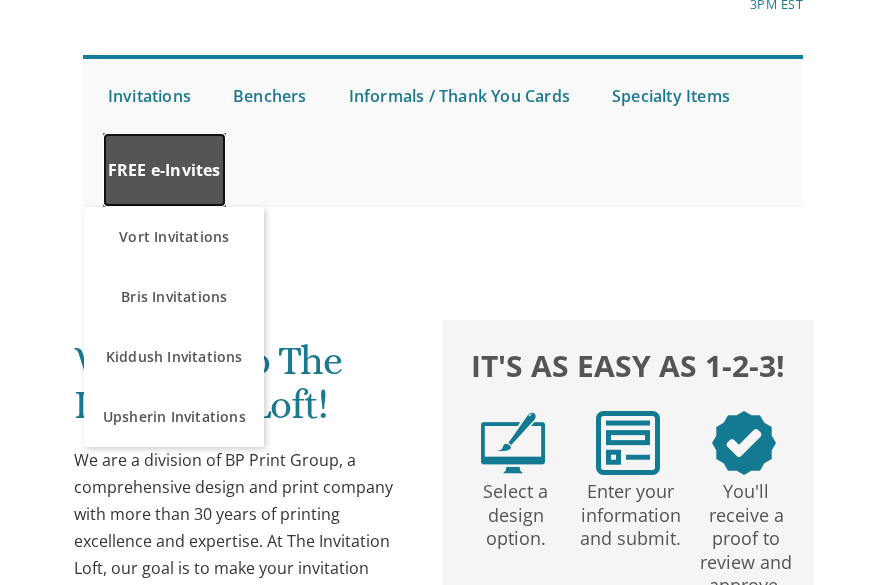 scroll, scrollTop: 170, scrollLeft: 0, axis: vertical 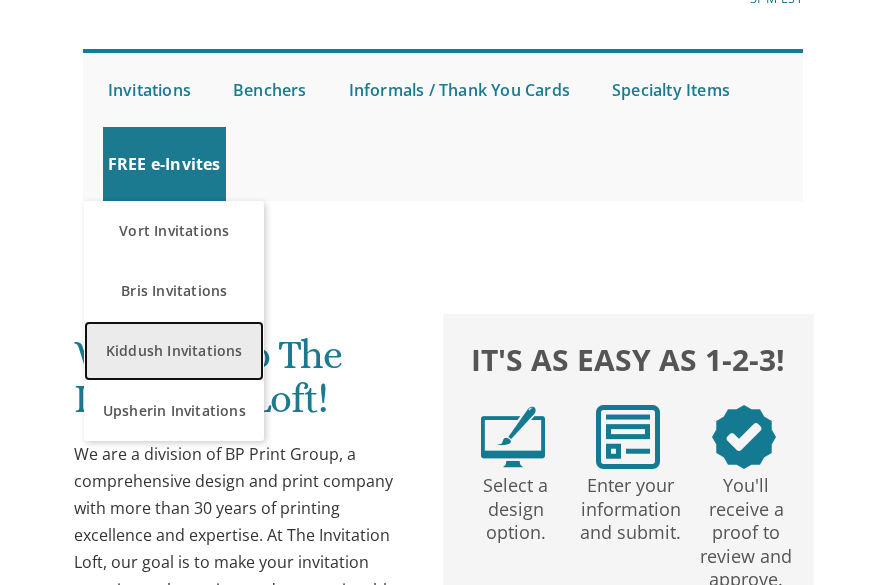 click on "Kiddush Invitations" at bounding box center (174, 351) 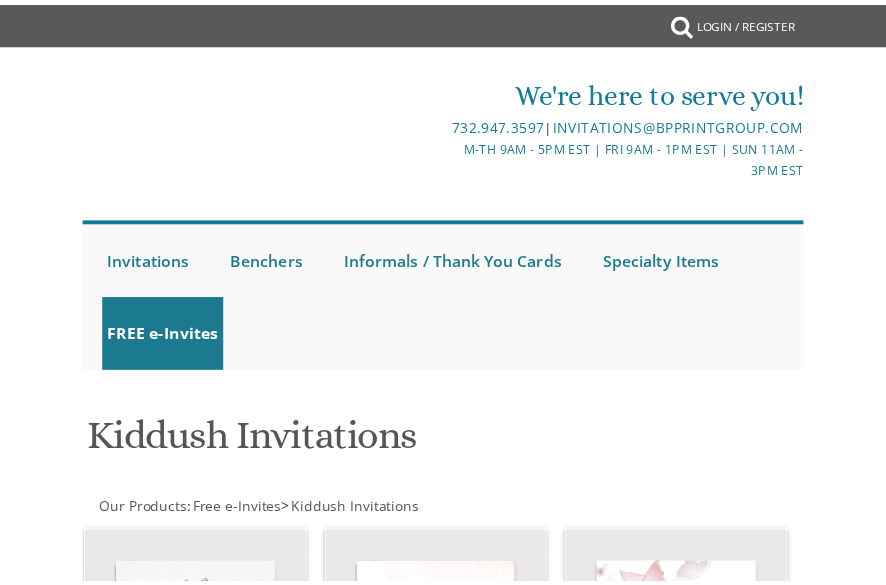scroll, scrollTop: 0, scrollLeft: 0, axis: both 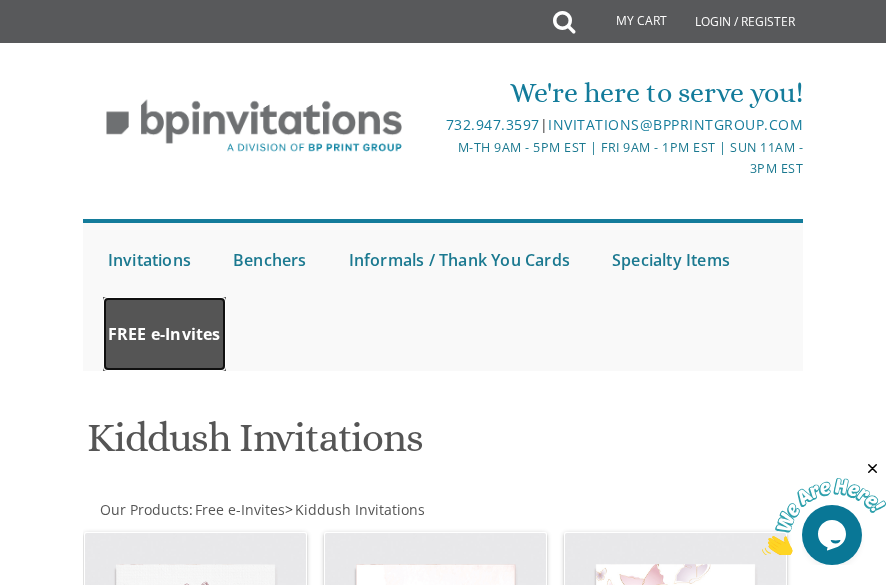click on "FREE e-Invites" at bounding box center [164, 334] 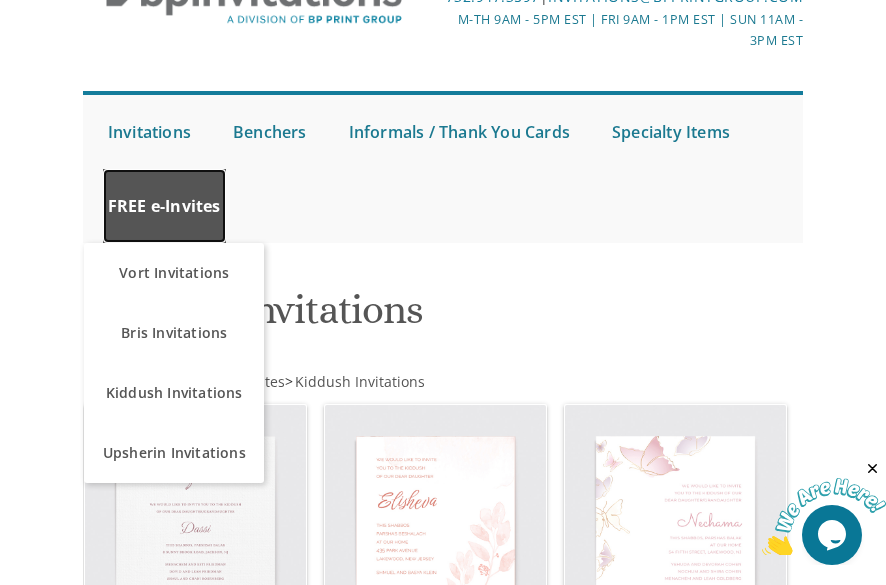 scroll, scrollTop: 130, scrollLeft: 0, axis: vertical 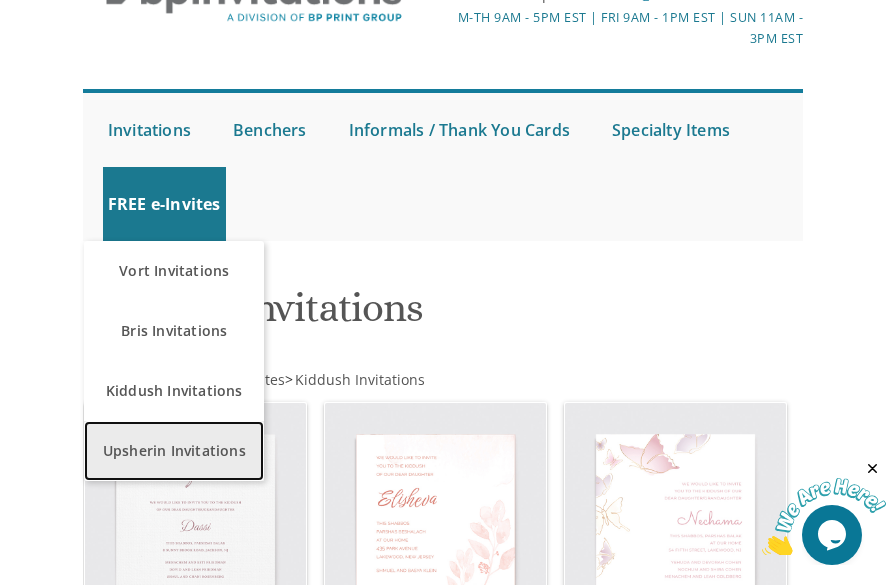 click on "Upsherin Invitations" at bounding box center [174, 451] 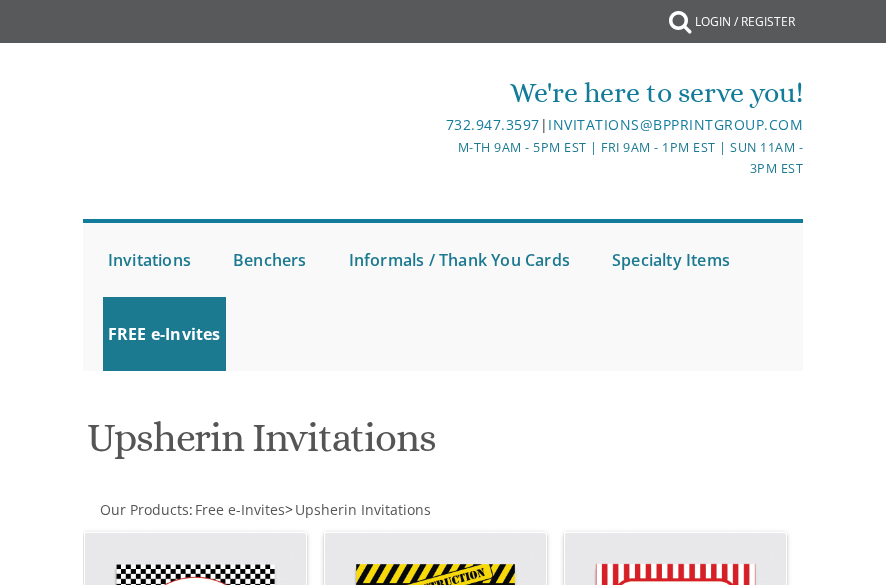 scroll, scrollTop: 0, scrollLeft: 0, axis: both 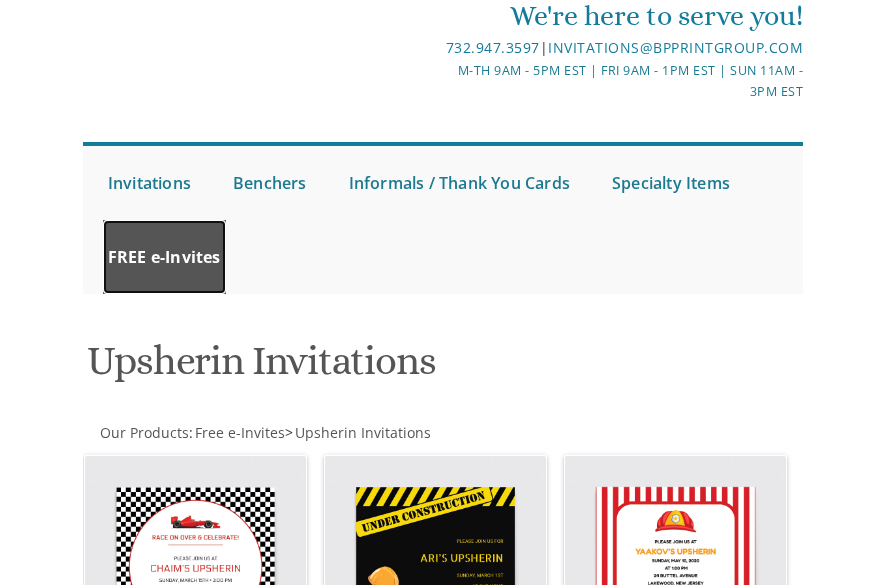 click on "FREE e-Invites" at bounding box center (164, 257) 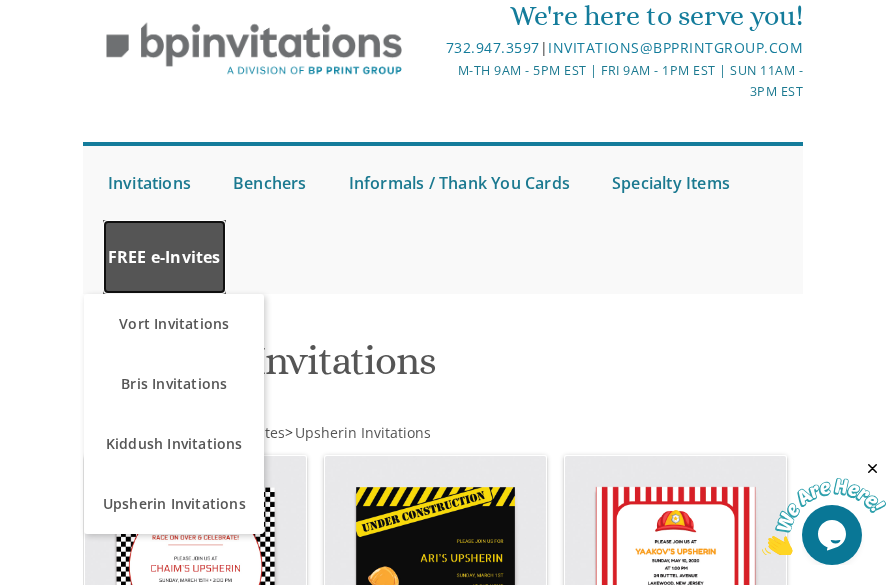 scroll, scrollTop: 0, scrollLeft: 0, axis: both 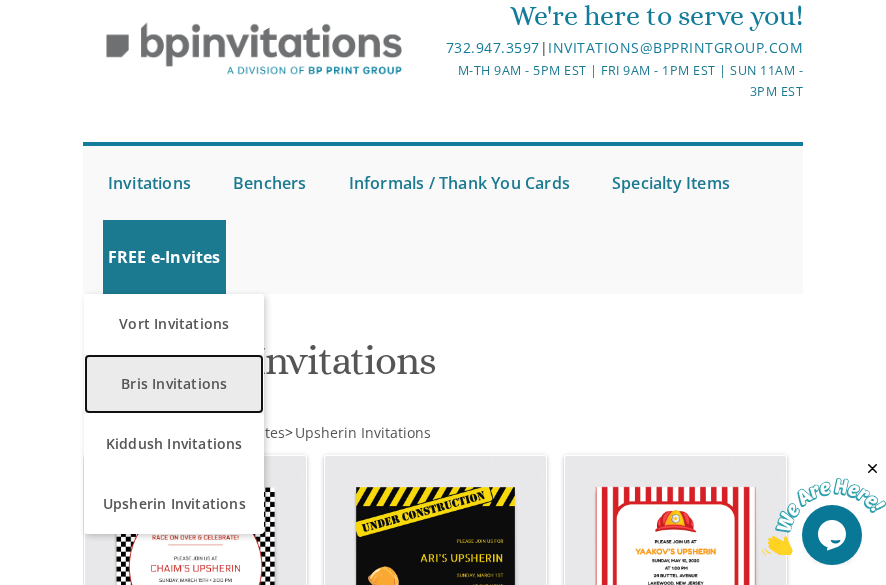 click on "Bris Invitations" at bounding box center [174, 384] 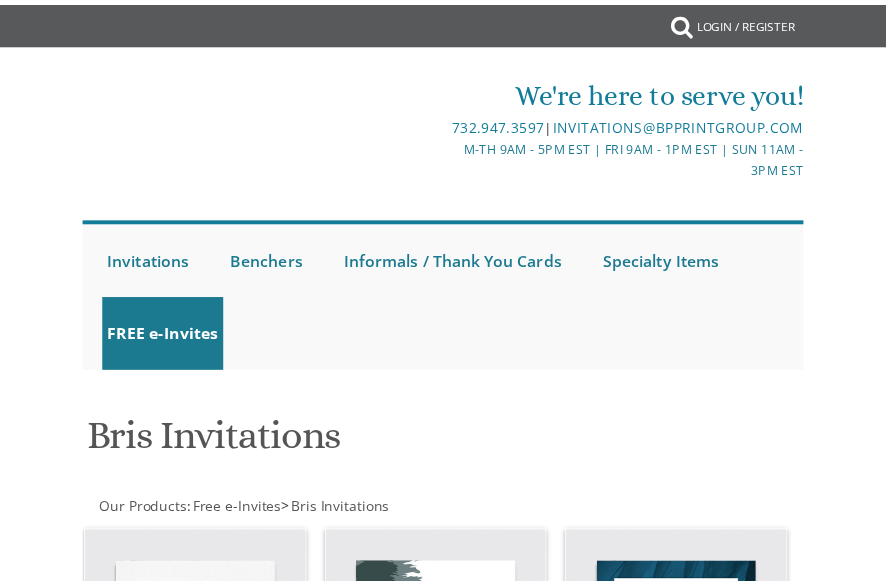 scroll, scrollTop: 0, scrollLeft: 0, axis: both 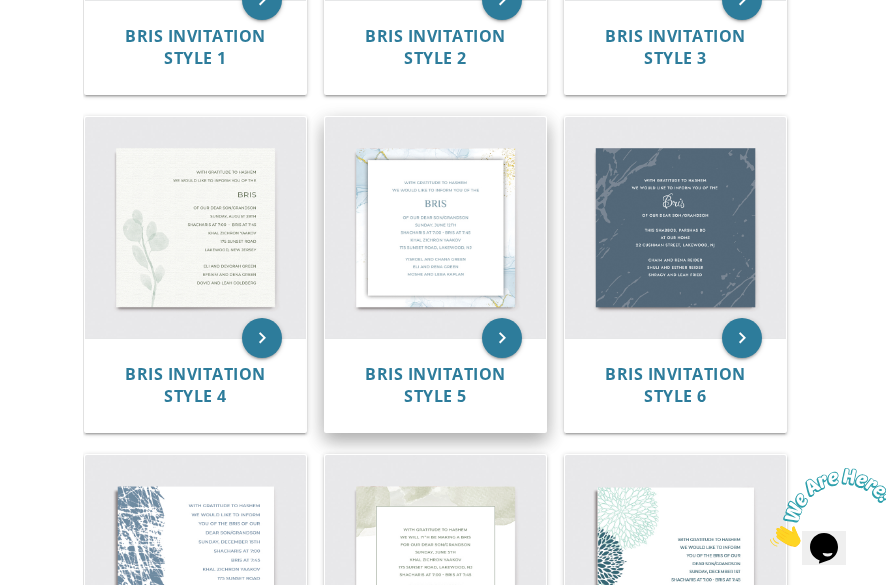 click at bounding box center [435, 227] 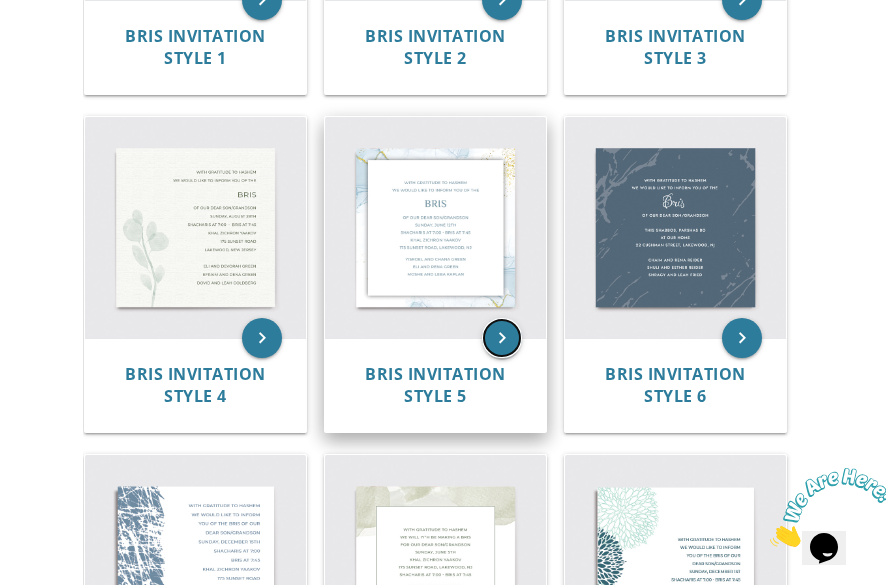 click on "keyboard_arrow_right" at bounding box center (502, 338) 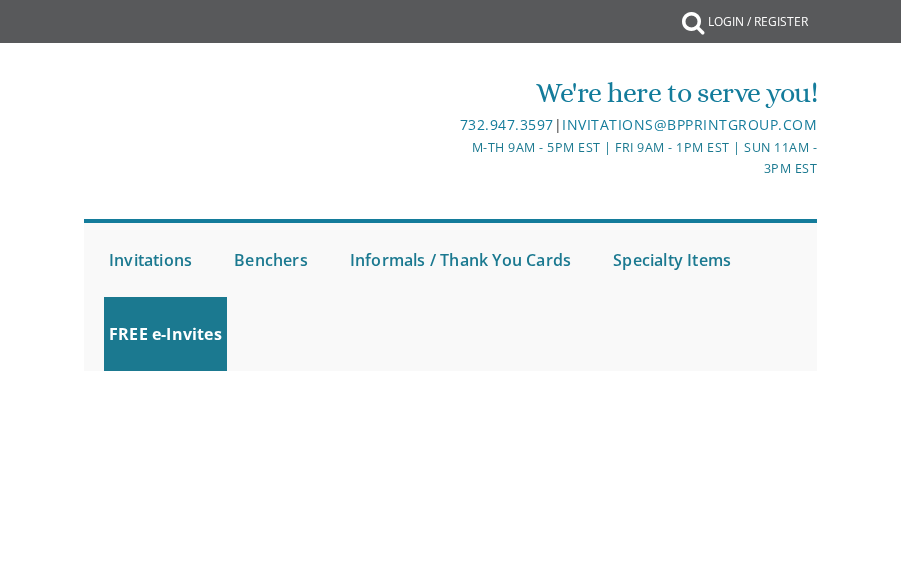 scroll, scrollTop: 0, scrollLeft: 0, axis: both 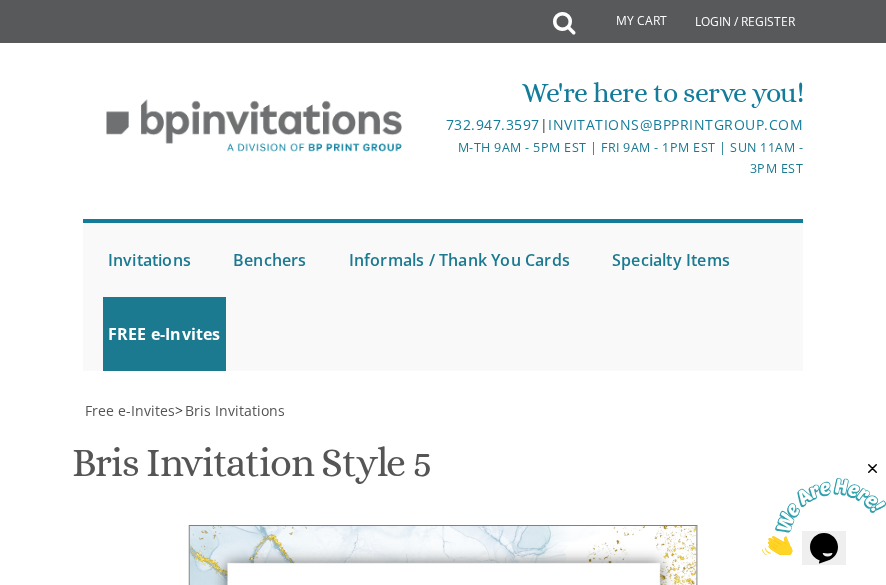 click on "Bris" at bounding box center [556, 1273] 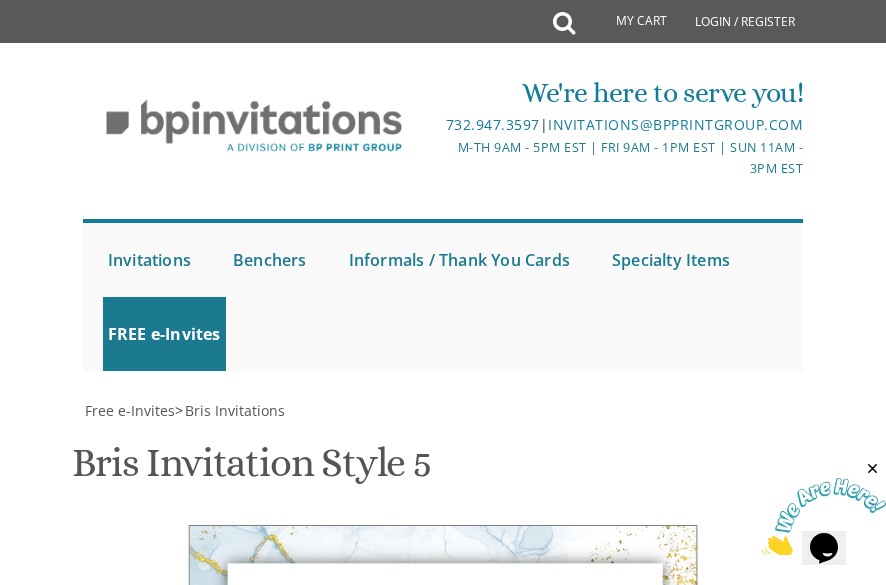 type on "B" 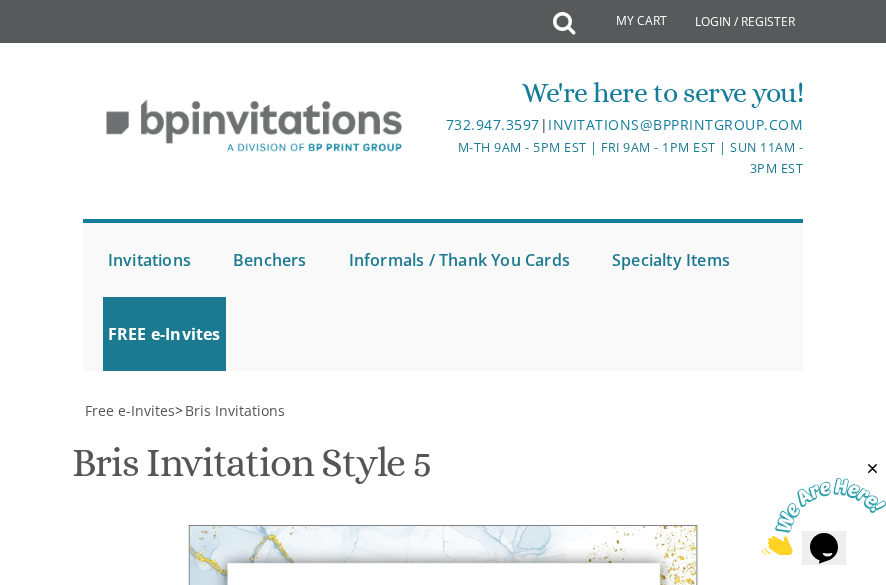 type on "With gratitude to Hashem
We would like invite you to" 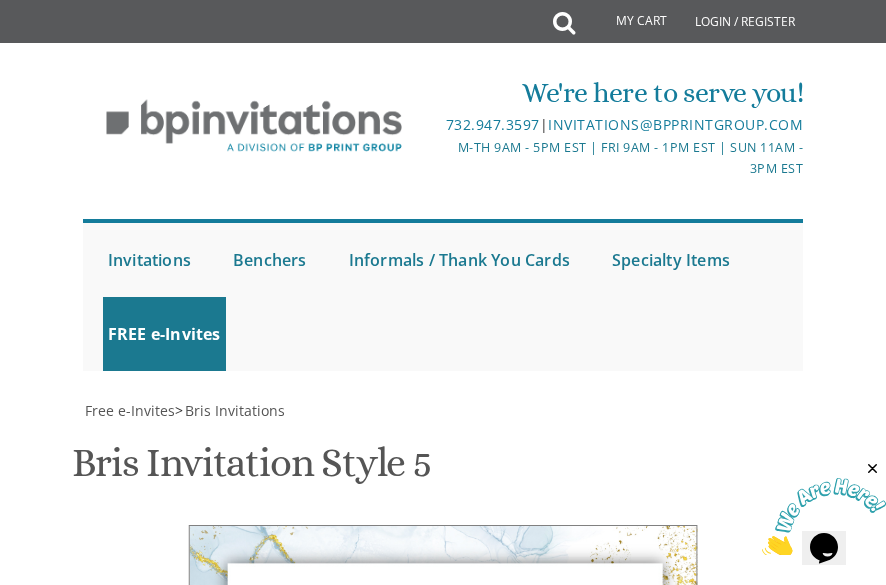 scroll, scrollTop: 1016, scrollLeft: 0, axis: vertical 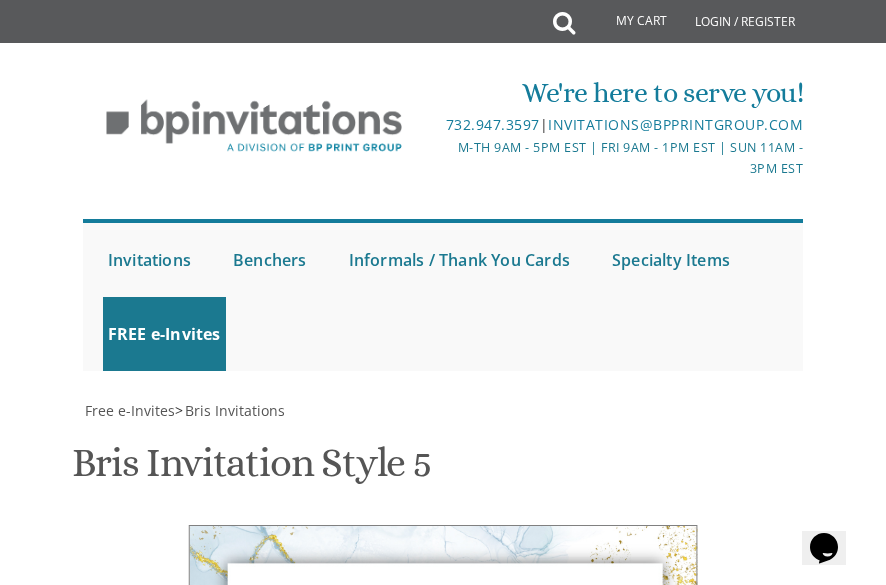 type on "Y" 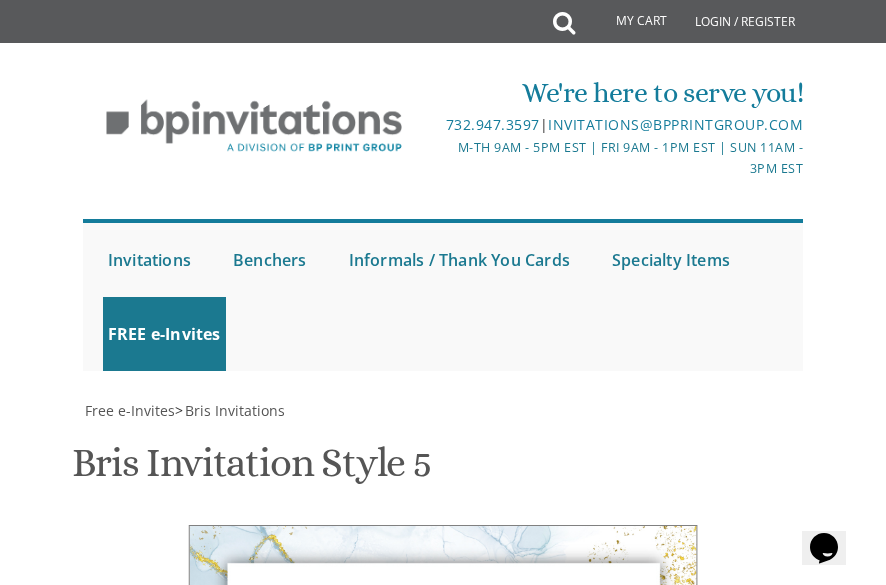 click on "Of our dear son/grandson
Sunday, December 1st
Shacharis at 7:00  •  Bris at 7:45
Bais Medrash Ohr Tuvia
[NUMBER] East End Avenue • Lakewood, [STATE]" at bounding box center [556, 1297] 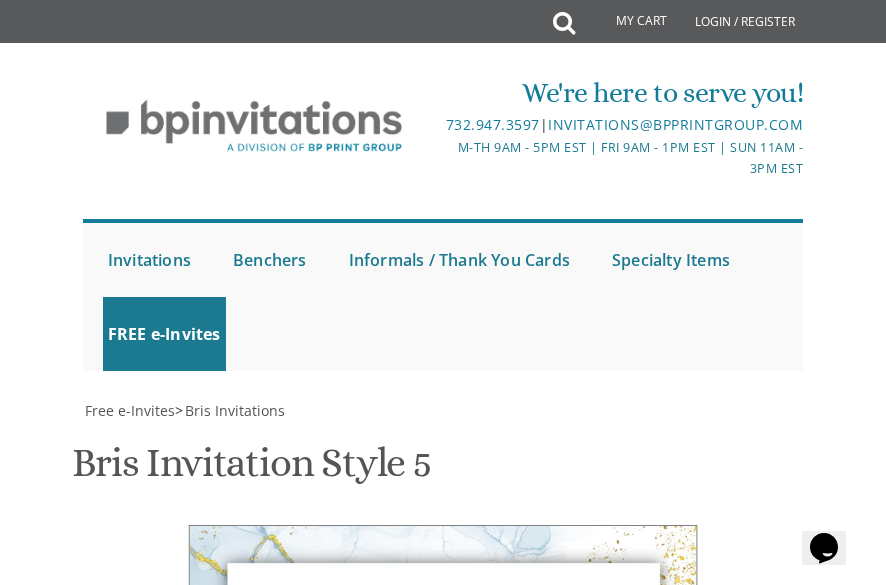 scroll, scrollTop: 1062, scrollLeft: 0, axis: vertical 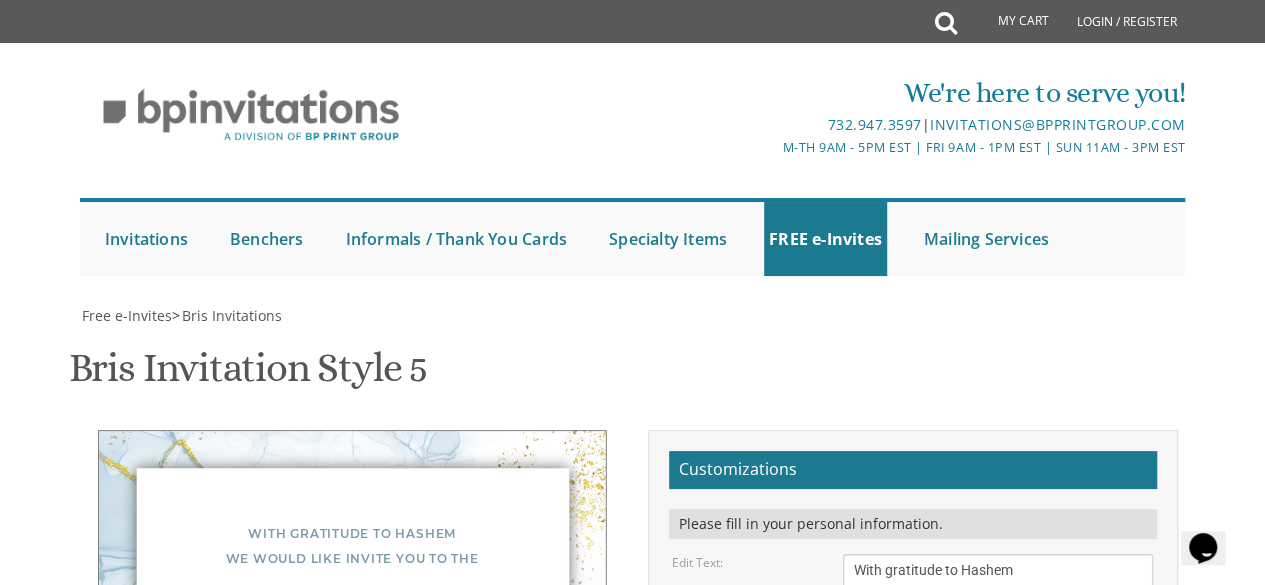 type on "Of our dear son
ARYEH
This Shabbos Nachamu Parshas vaeschanan
Shacharis at 7:00  •  Bris at 7:45
Bais Medrash Ohr Tuvia
969 East End Avenue • [CITY], [STATE]" 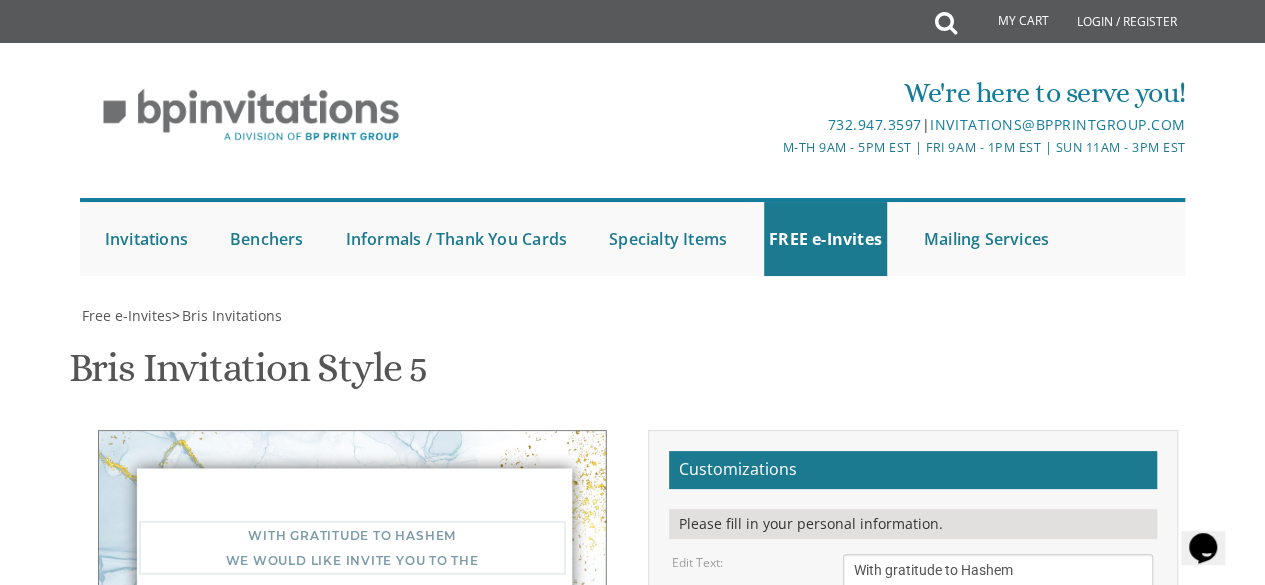 click on "With gratitude to Hashem
We would like to inform you of the" at bounding box center [998, 581] 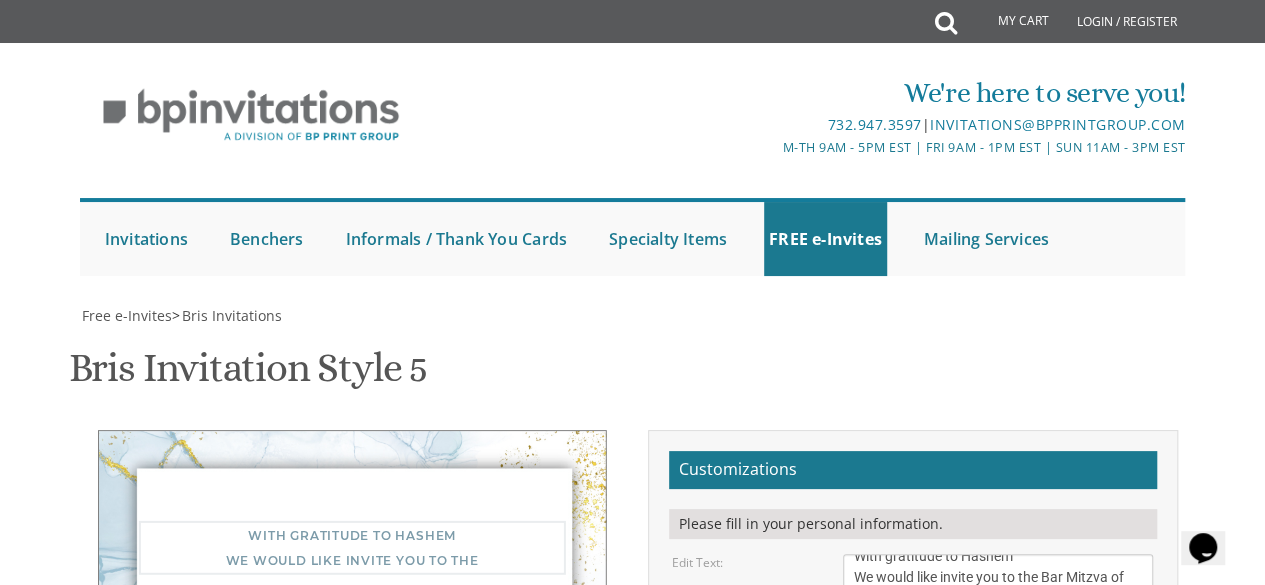 type on "With gratitude to Hashem
We would like invite you to the Bar Mitzva of our dear son" 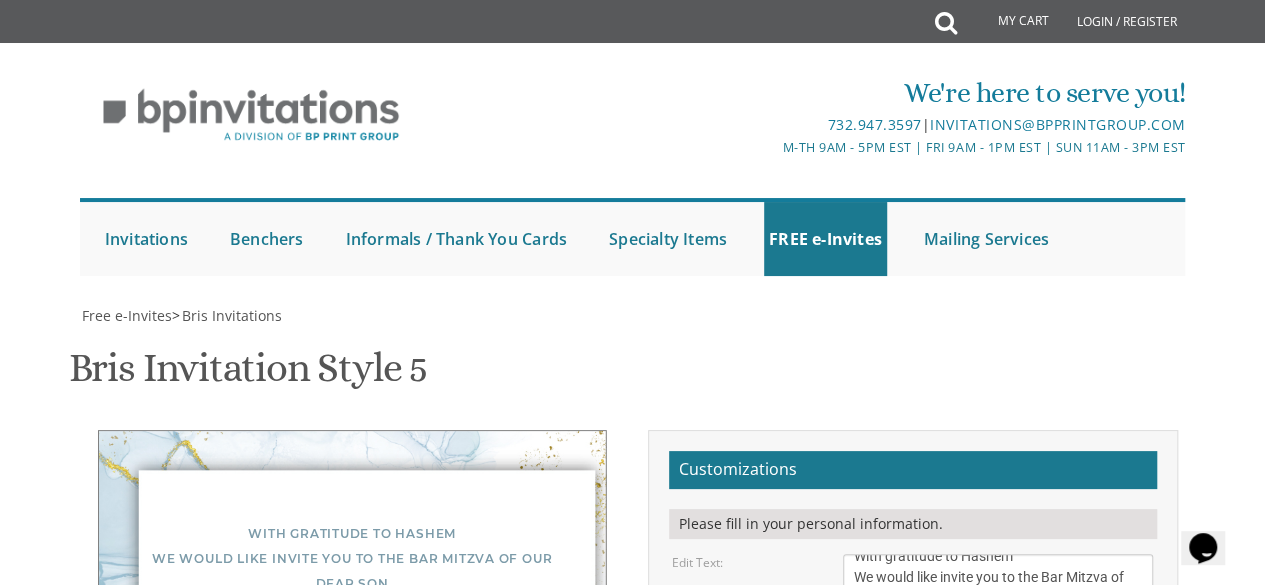 type on "B" 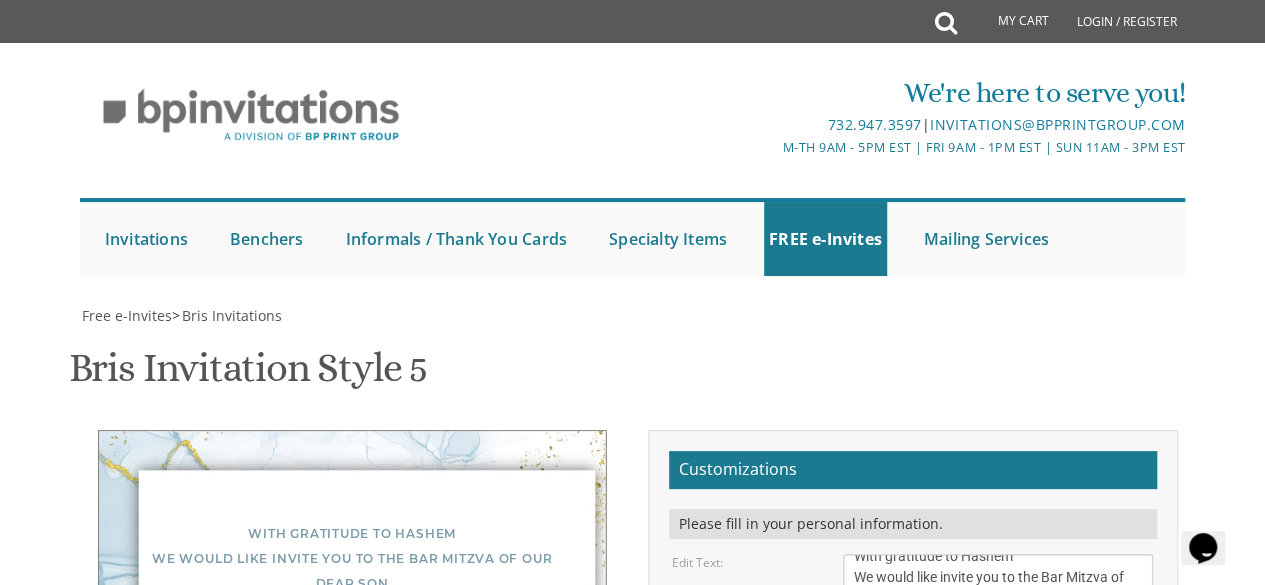 type on "ARYEH" 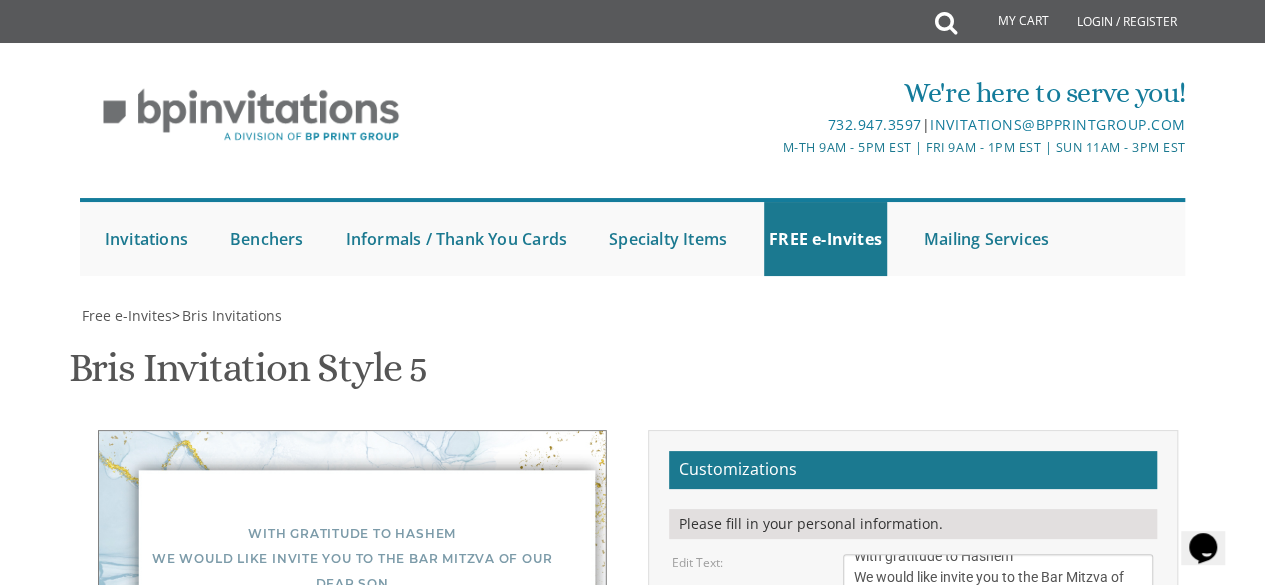 scroll, scrollTop: 476, scrollLeft: 0, axis: vertical 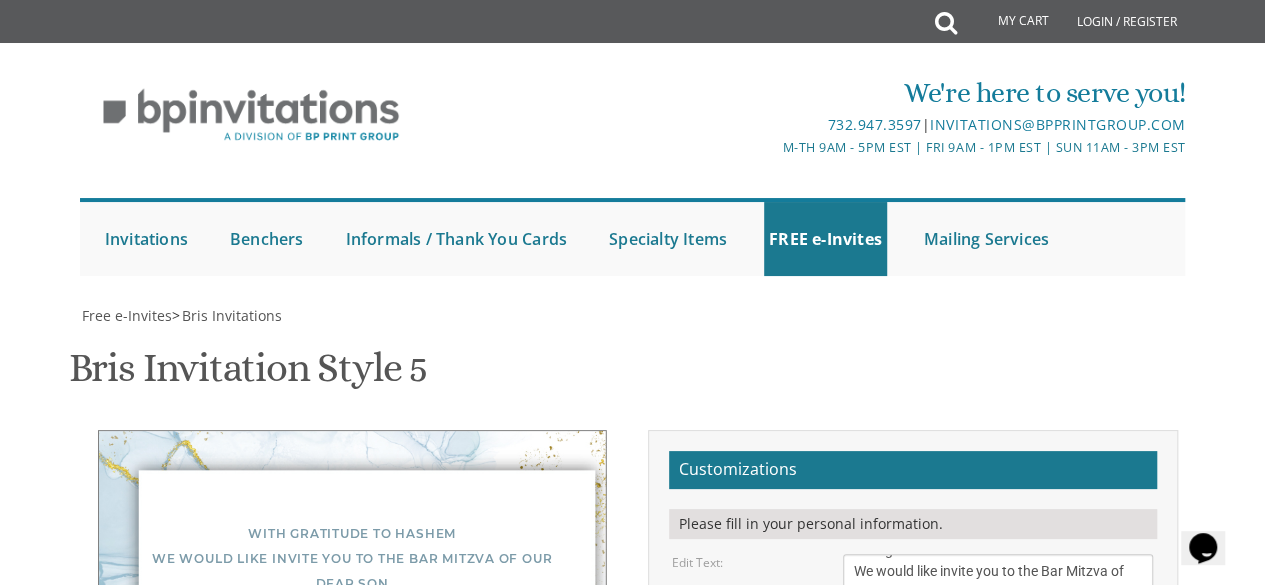 click on "Of our dear son/grandson
Sunday, December 1st
Shacharis at 7:00  •  Bris at 7:45
Bais Medrash Ohr Tuvia
[NUMBER] East End Avenue • Lakewood, [STATE]" at bounding box center [998, 739] 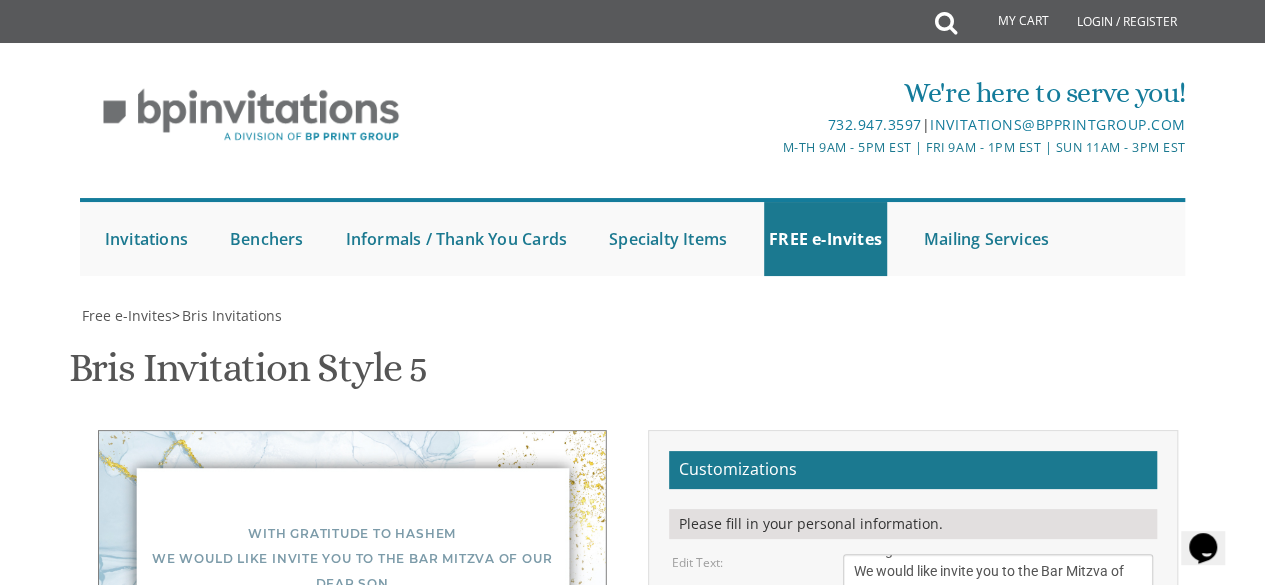 drag, startPoint x: 166, startPoint y: 107, endPoint x: 145, endPoint y: 99, distance: 22.472204 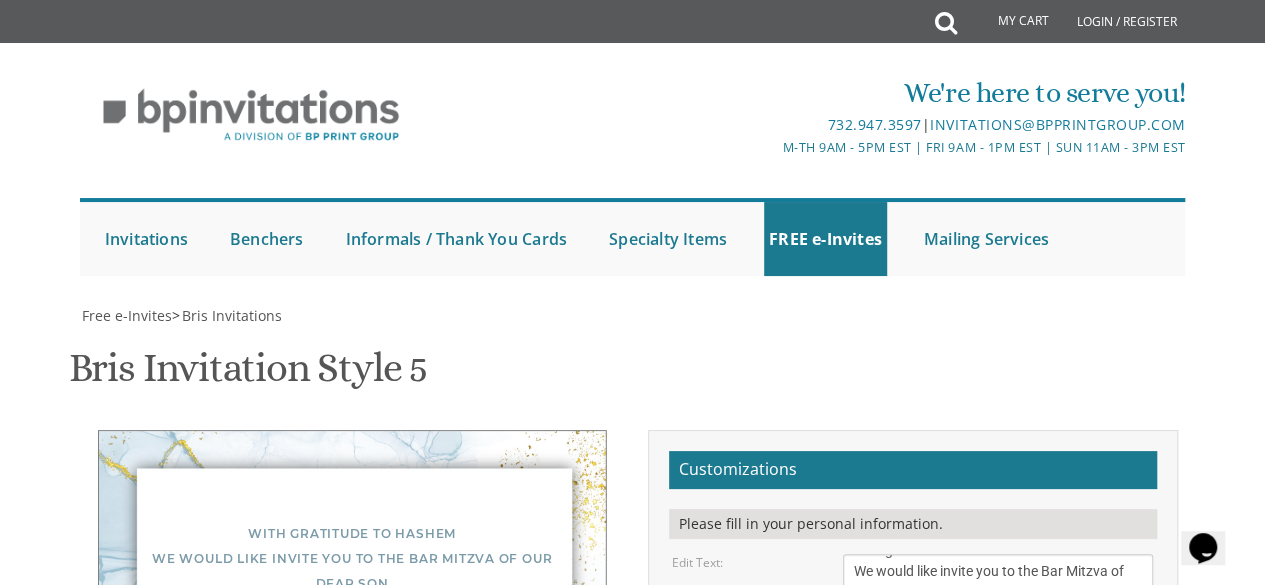 click on "Of our dear son/grandson
Sunday, December 1st
Shacharis at 7:00  •  Bris at 7:45
Bais Medrash Ohr Tuvia
[NUMBER] East End Avenue • Lakewood, [STATE]" at bounding box center (998, 739) 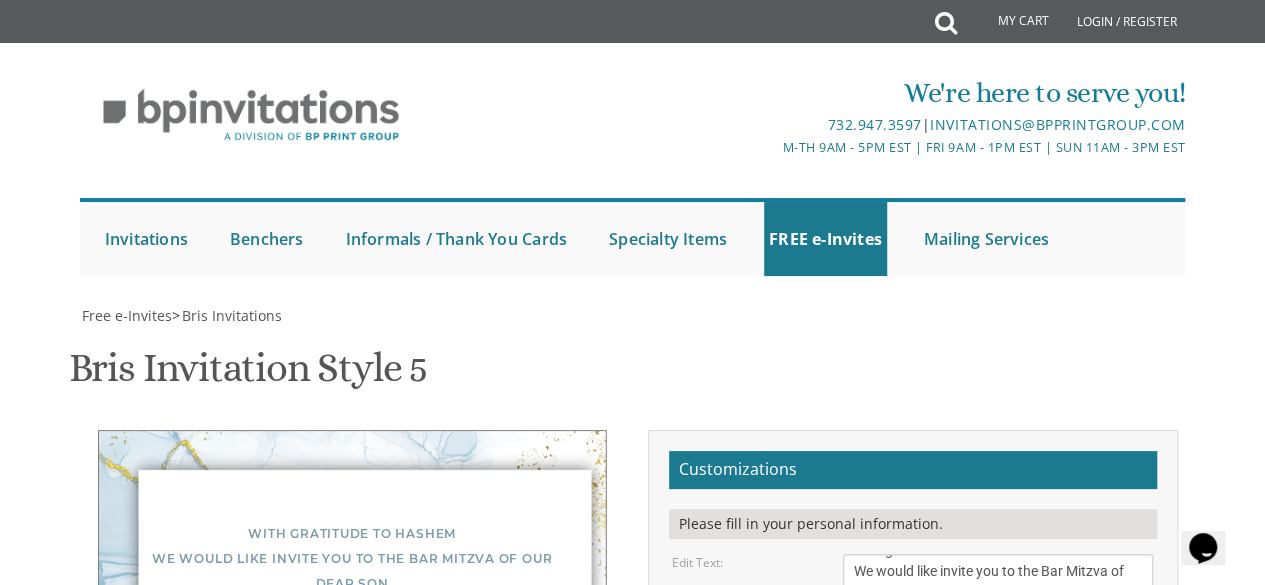 drag, startPoint x: 844, startPoint y: 532, endPoint x: 794, endPoint y: 99, distance: 435.8773 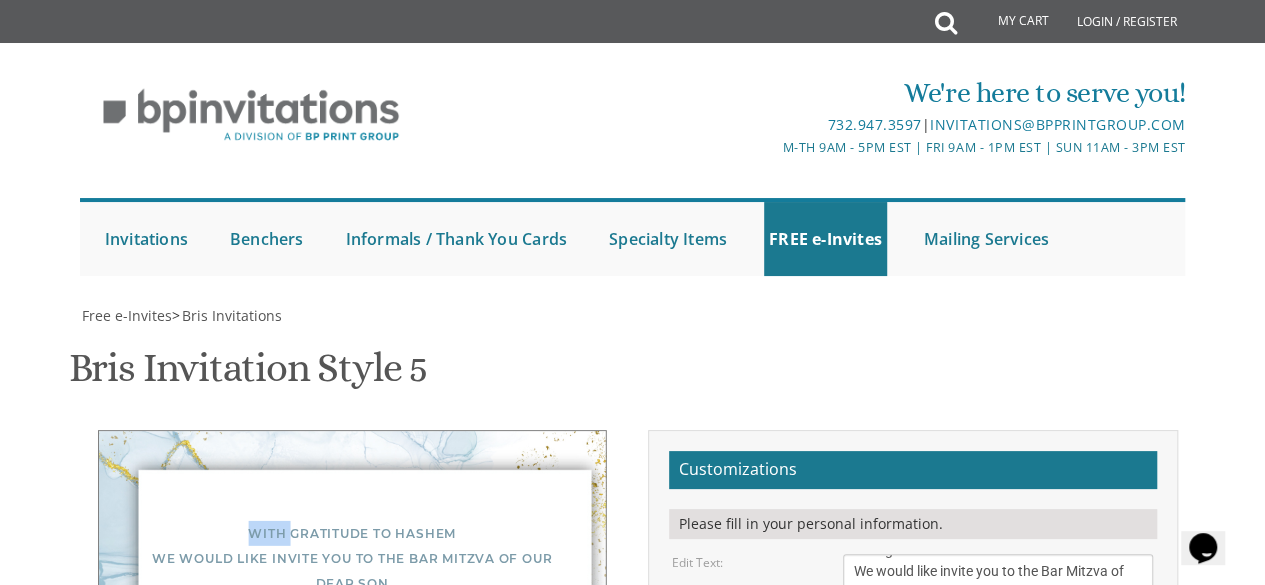click on "With gratitude to Hashem
We would like invite you to the Bar Mitzva of our dear son
ARYEH
This Shabbos Nachamu Parshas vaeschanan
Shacharis 8:40 followed by kiddush in shul
Khal Nachlas Yaakov / Rabbi [LAST]
Paran 15 (up the steps of Sams Bagels )
Kiddush will continue  at 11:30
Nachal Tzin 1 apt 17
[FIRST] and [LAST] [LAST]" at bounding box center (352, 696) 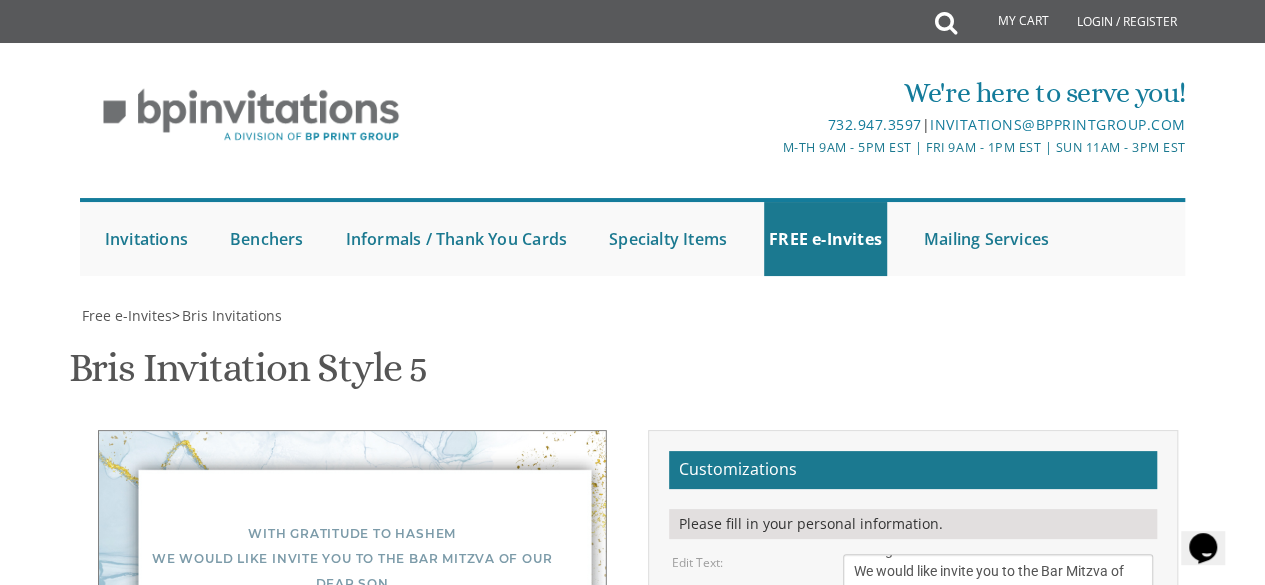 click on "With gratitude to Hashem
We would like invite you to the Bar Mitzva of our dear son
ARYEH
This Shabbos Nachamu Parshas vaeschanan
Shacharis 8:40 followed by kiddush in shul
Khal Nachlas Yaakov / Rabbi [LAST]
Paran 15 (up the steps of Sams Bagels )
Kiddush will continue  at 11:30
Nachal Tzin 1 apt 17
[FIRST] and [LAST] [LAST]" at bounding box center (352, 696) 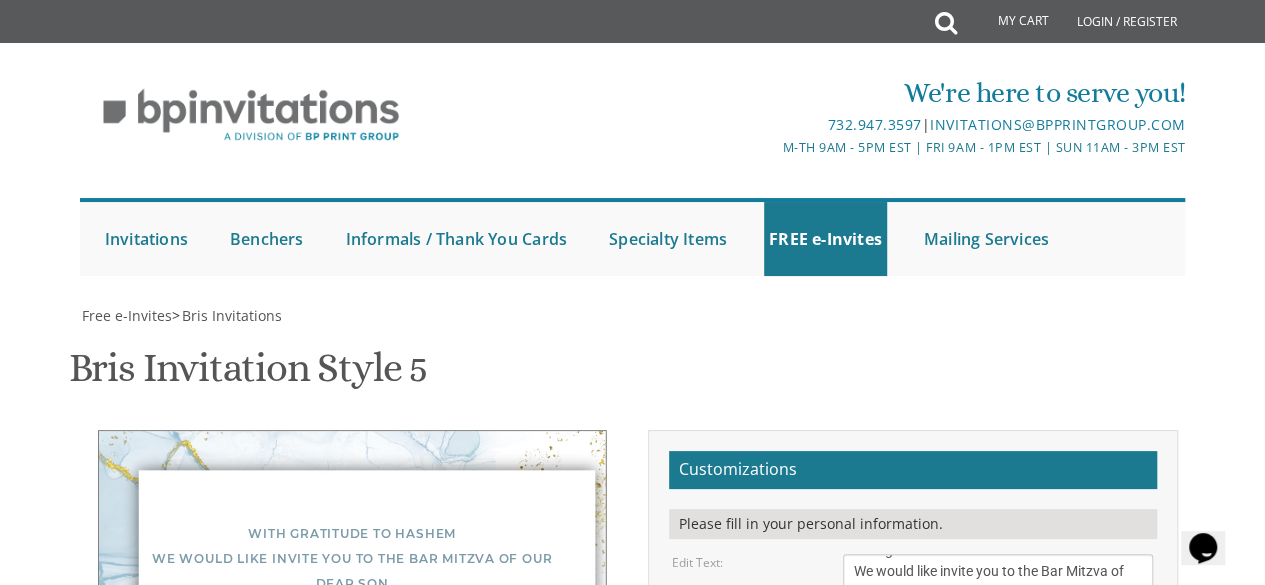 drag, startPoint x: 1068, startPoint y: 367, endPoint x: 858, endPoint y: 62, distance: 370.30392 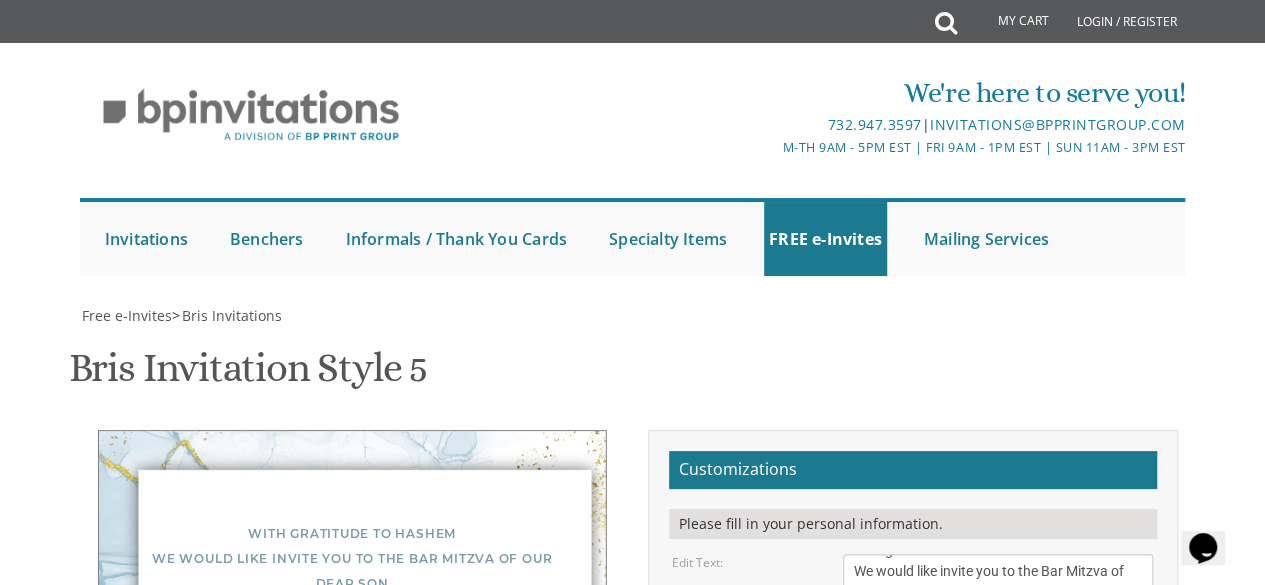 click on "My Cart
Total:
View Cart   Item(s)
Submit
My Cart
Total:
View Cart   Item(s)
Login / Register
|" at bounding box center [632, 818] 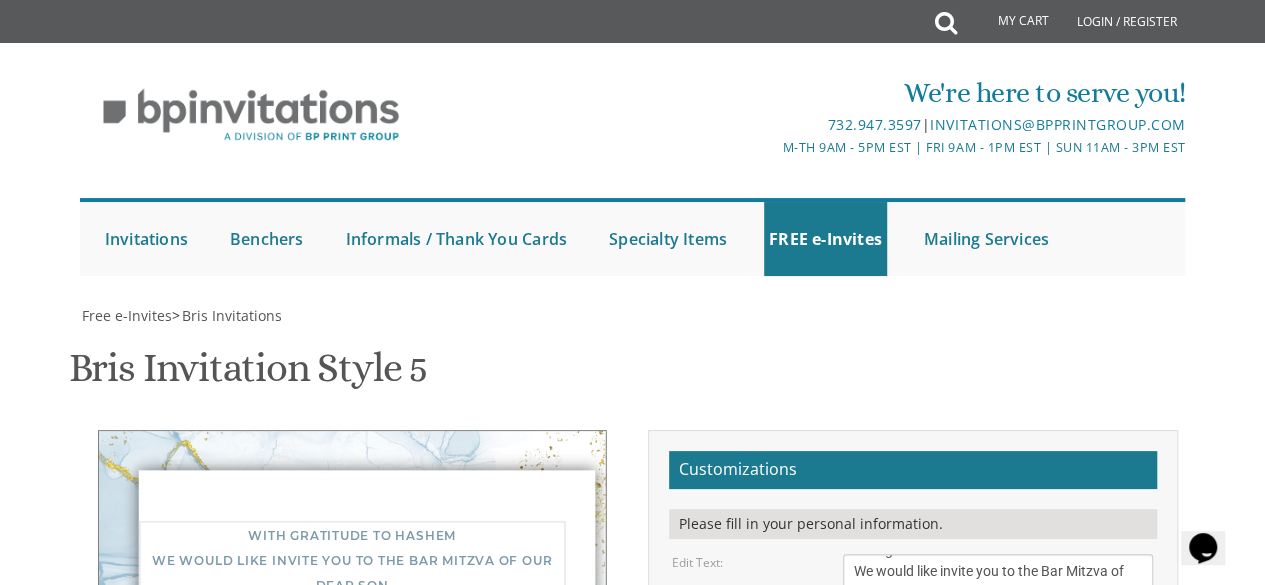 click on "With gratitude to Hashem
We would like to inform you of the" at bounding box center (998, 581) 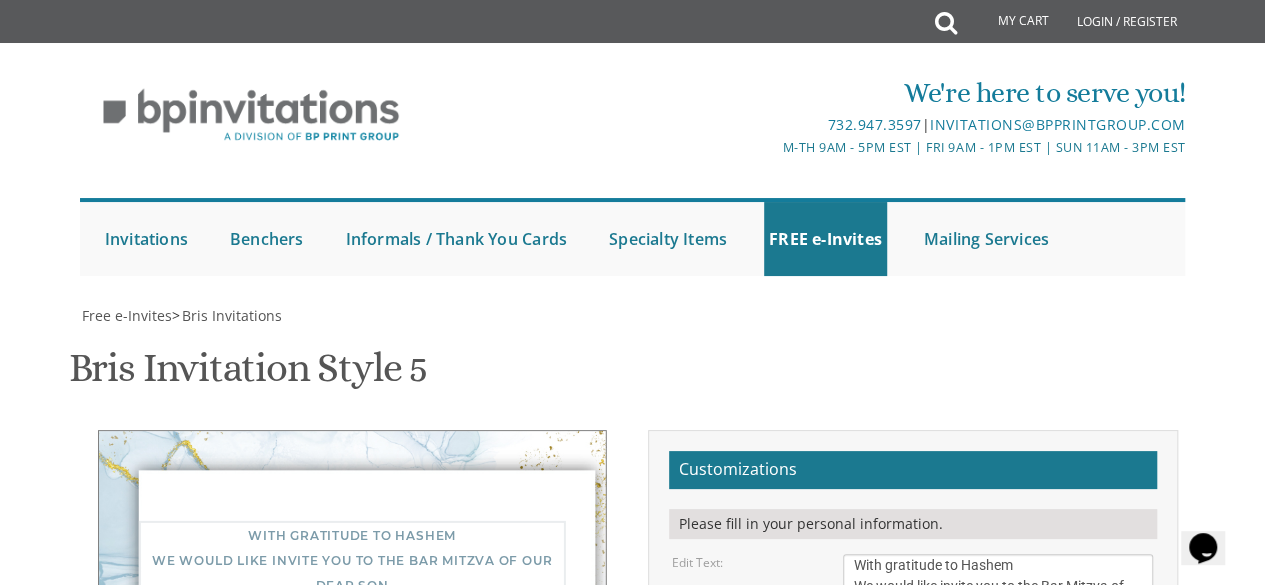 click on "With gratitude to Hashem
We would like invite you to the Bar Mitzva of our dear son
ARYEH
This Shabbos Nachamu Parshas vaeschanan
Shacharis 8:40 followed by kiddush in shul
Khal Nachlas Yaakov / Rabbi [LAST]
Paran 15 (up the steps of Sams Bagels )
Kiddush will continue  at 11:30
Nachal Tzin 1 apt 17
[FIRST] and [LAST] [LAST]" at bounding box center (352, 698) 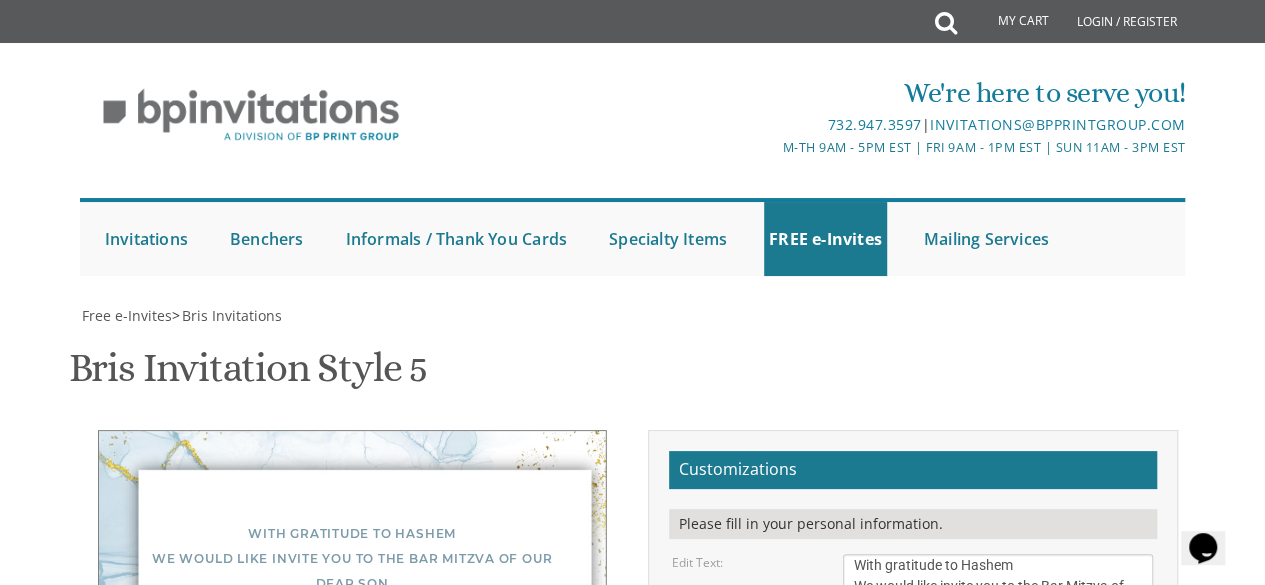 click on "With gratitude to Hashem
We would like invite you to the Bar Mitzva of our dear son
ARYEH
This Shabbos Nachamu Parshas vaeschanan
Shacharis 8:40 followed by kiddush in shul
Khal Nachlas Yaakov / Rabbi [LAST]
Paran 15 (up the steps of Sams Bagels )
Kiddush will continue  at 11:30
Nachal Tzin 1 apt 17
[FIRST] and [LAST] [LAST]" at bounding box center [352, 696] 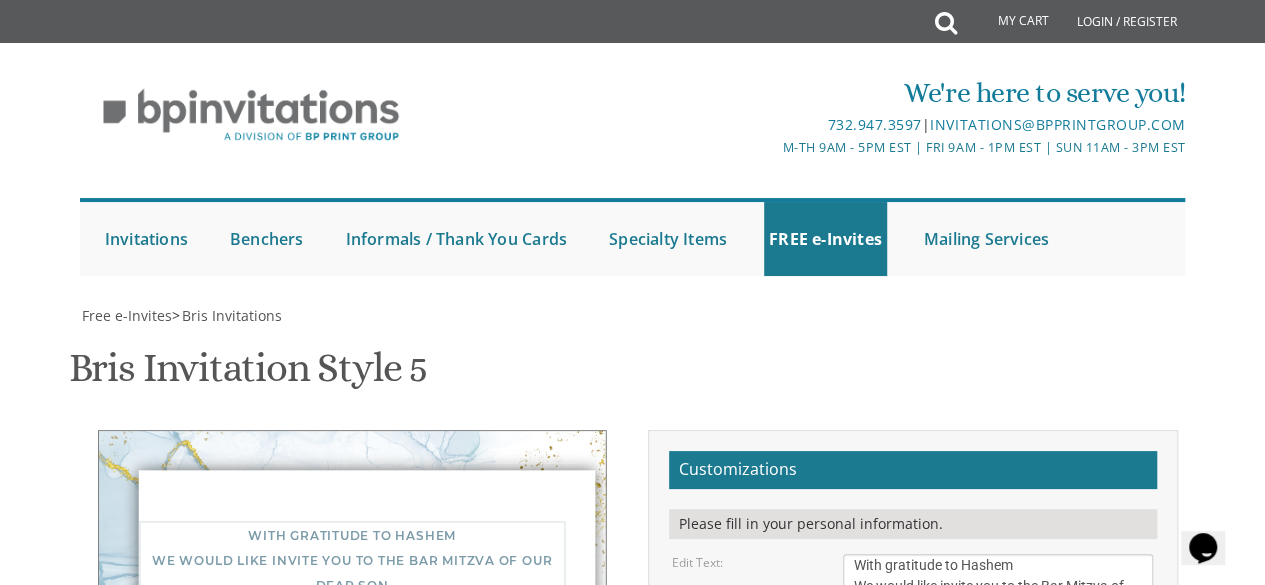 drag, startPoint x: 889, startPoint y: 203, endPoint x: 960, endPoint y: 203, distance: 71 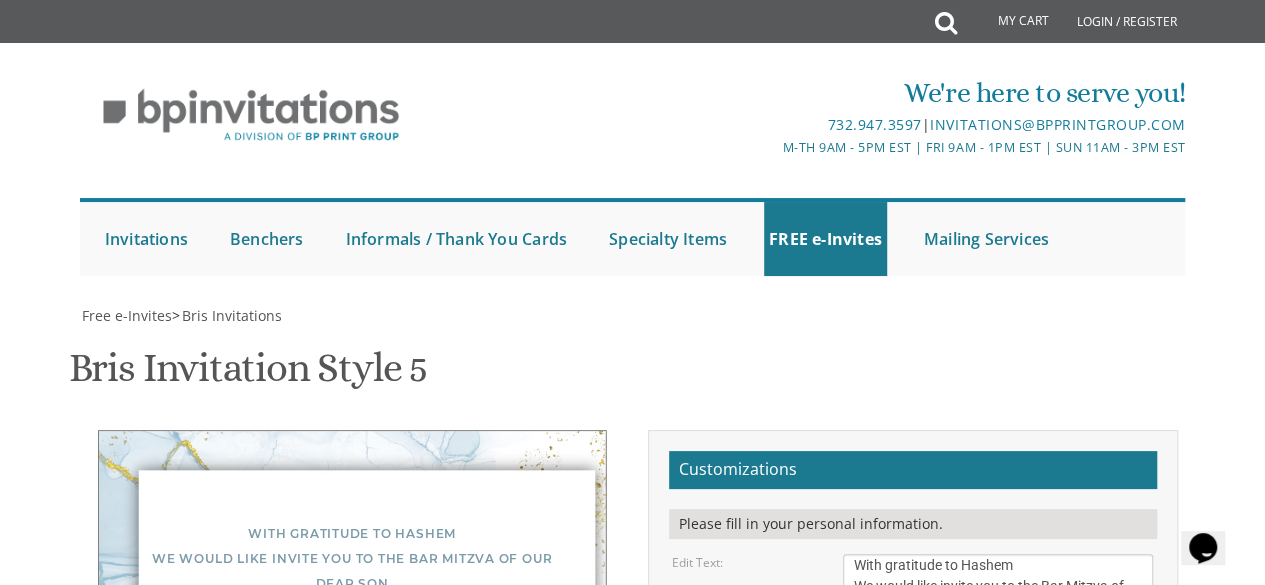 click on "Of our dear son/grandson
Sunday, December 1st
Shacharis at 7:00  •  Bris at 7:45
Bais Medrash Ohr Tuvia
[NUMBER] East End Avenue • Lakewood, [STATE]" at bounding box center (998, 739) 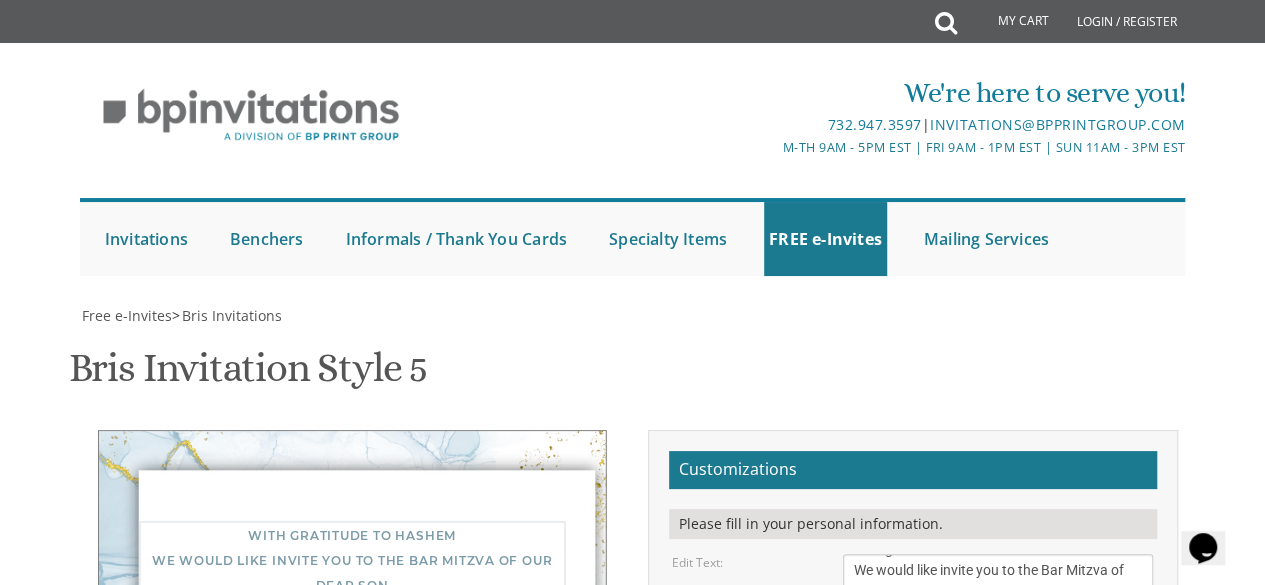 scroll, scrollTop: 0, scrollLeft: 0, axis: both 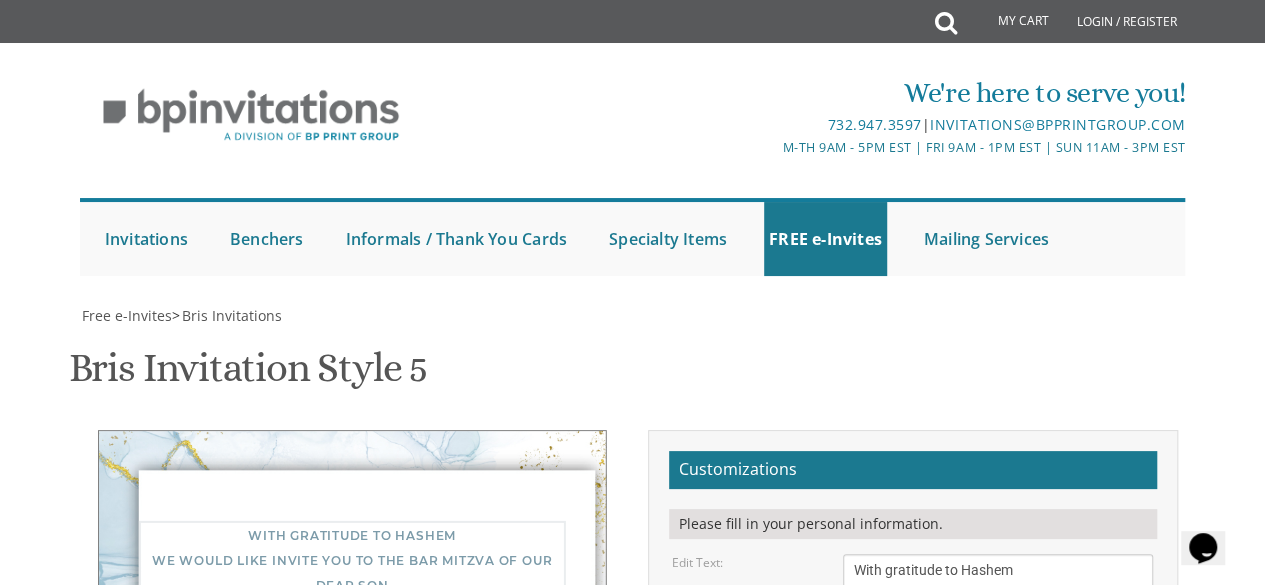 drag, startPoint x: 988, startPoint y: 222, endPoint x: 828, endPoint y: 158, distance: 172.32527 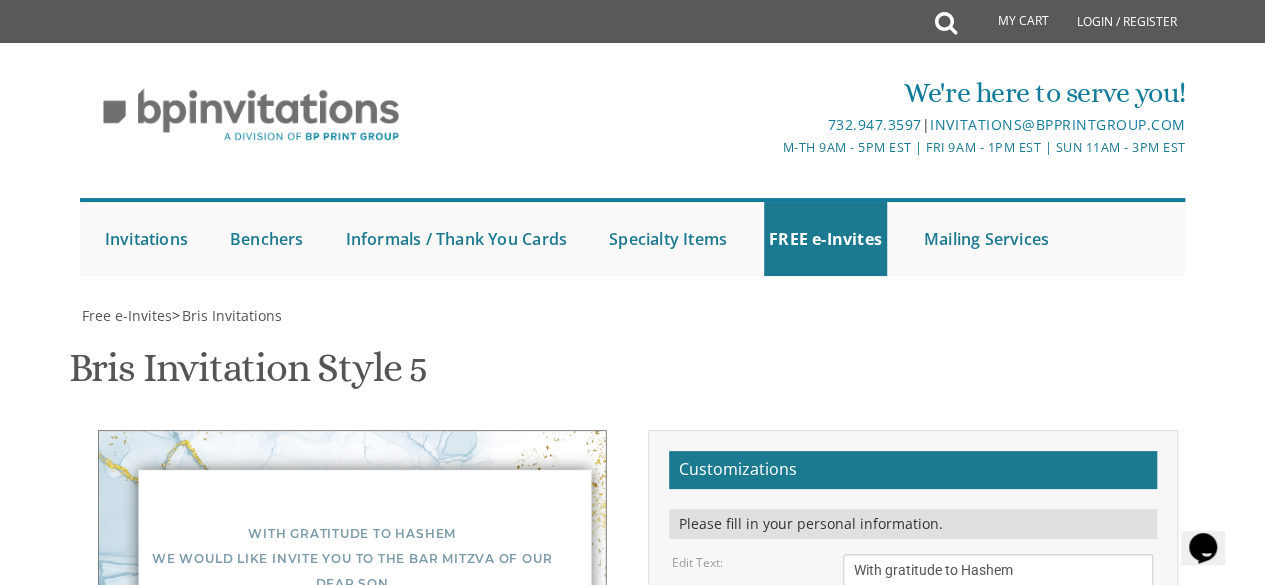 click on "With gratitude to Hashem
We would like to inform you of the" at bounding box center (998, 581) 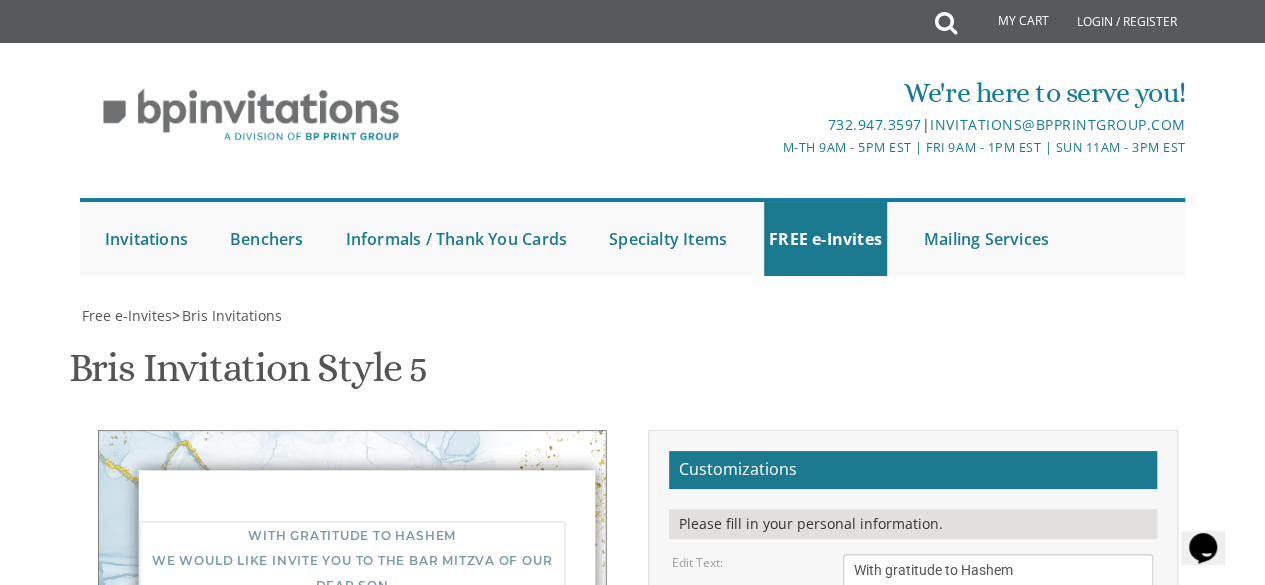 click on "With gratitude to Hashem
We would like to inform you of the" at bounding box center (998, 581) 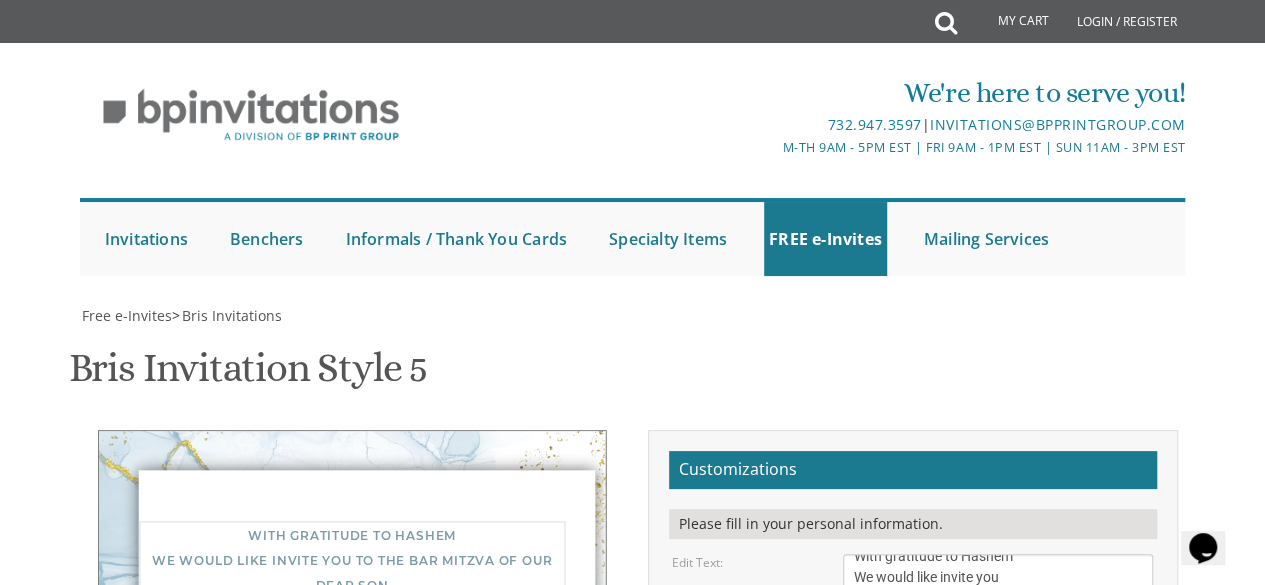 click on "With gratitude to Hashem
We would like to inform you of the" at bounding box center [998, 581] 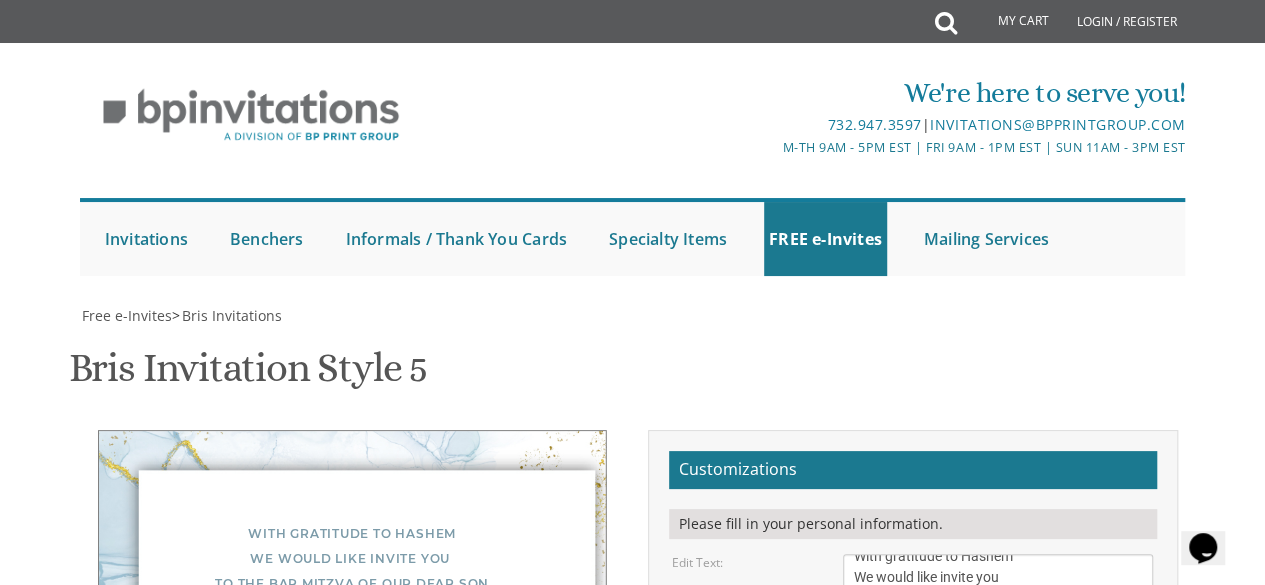 click on "Of our dear son/grandson
Sunday, December 1st
Shacharis at 7:00  •  Bris at 7:45
Bais Medrash Ohr Tuvia
[NUMBER] East End Avenue • Lakewood, [STATE]" at bounding box center [998, 739] 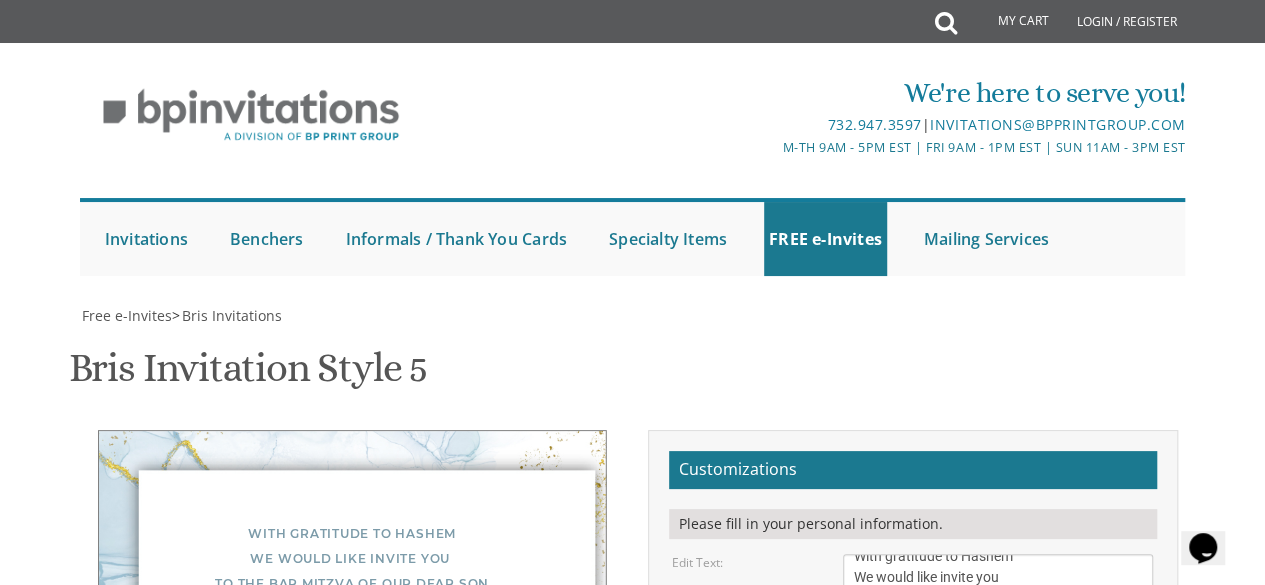 type on "This Shabbos Nachamu Parshas vaeschanan
Shacharis 8:40 followed by kiddush in shul
Khal Nachlas Yaakov / Rabbi [LAST]
Paran 15 (up the steps of Sams Bagels )
Kiddush will continue  at 11:30
Nachal Tzin 1 apt 17" 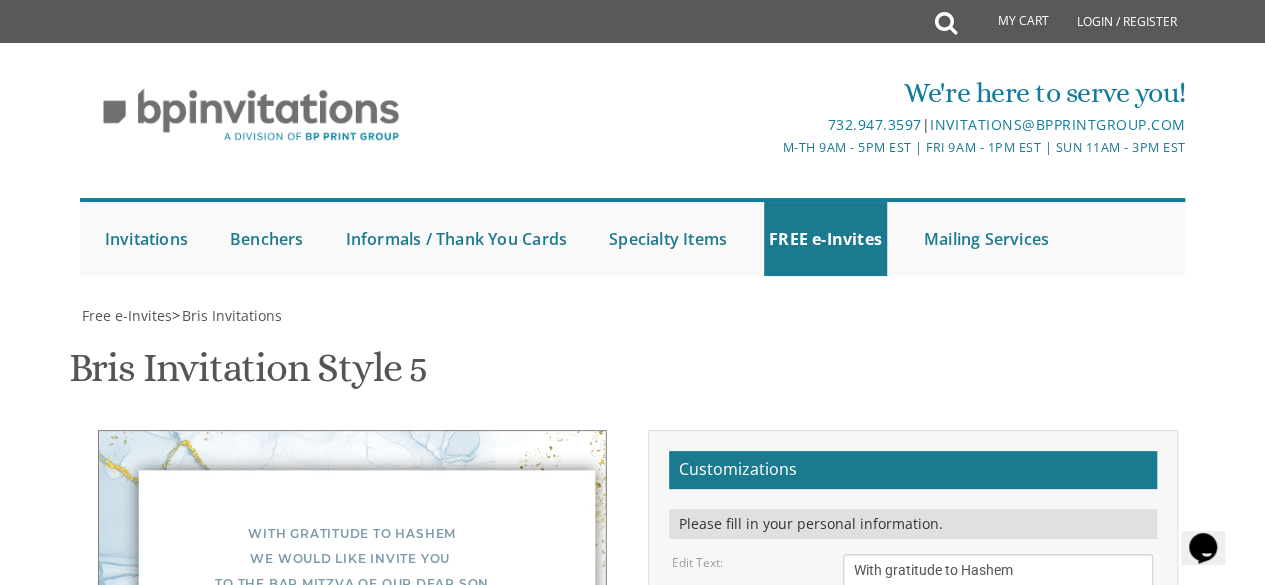 scroll, scrollTop: 20, scrollLeft: 0, axis: vertical 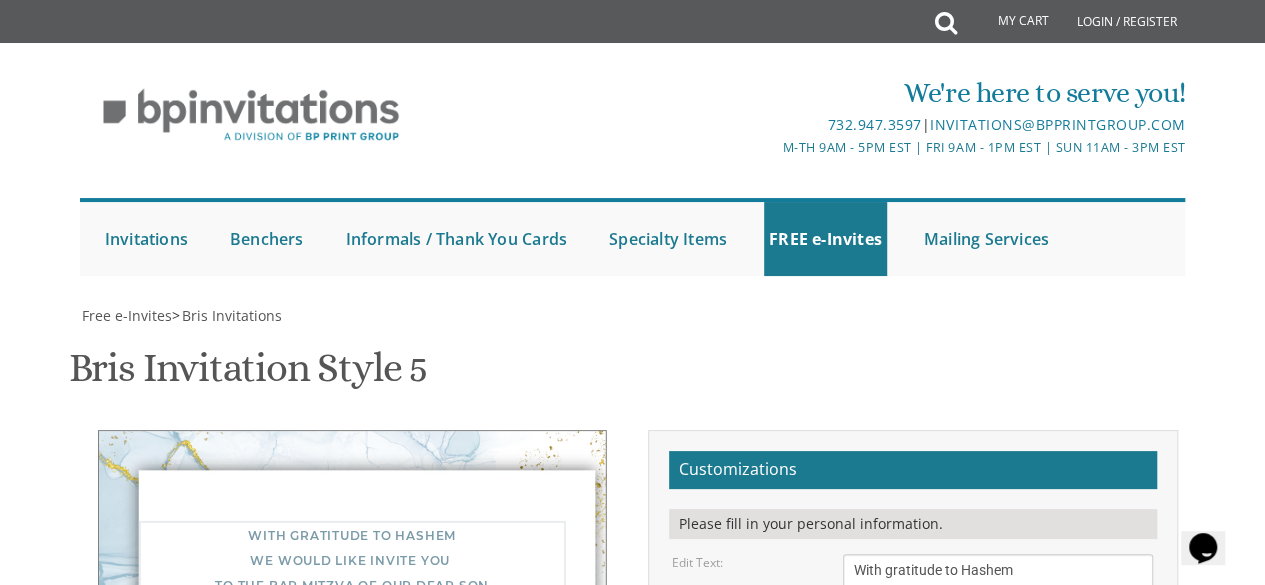 click on "Of our dear son/grandson
Sunday, December 1st
Shacharis at 7:00  •  Bris at 7:45
Bais Medrash Ohr Tuvia
[NUMBER] East End Avenue • Lakewood, [STATE]" at bounding box center [998, 739] 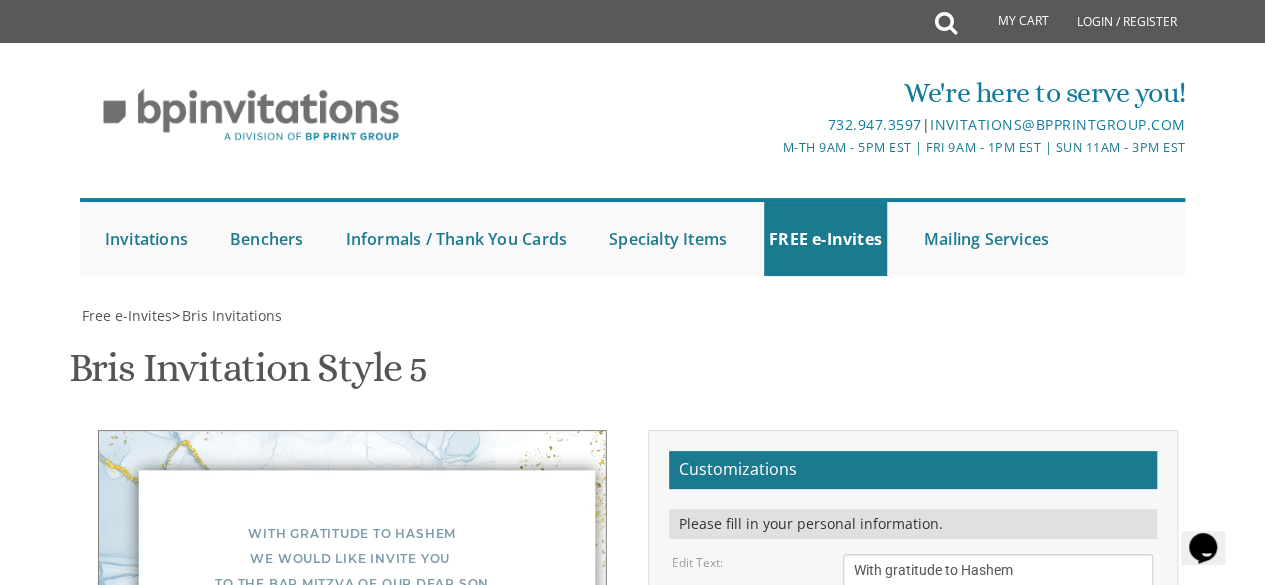 click on "With gratitude to Hashem
We would like to inform you of the" at bounding box center (998, 581) 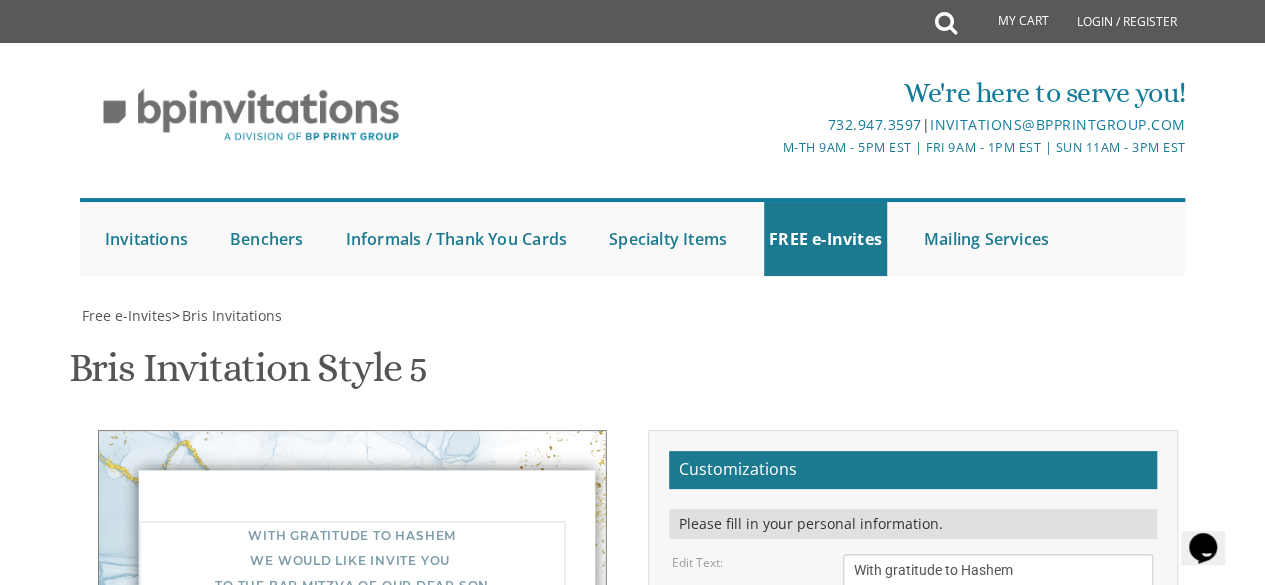 click on "With gratitude to Hashem
We would like to inform you of the" at bounding box center [998, 581] 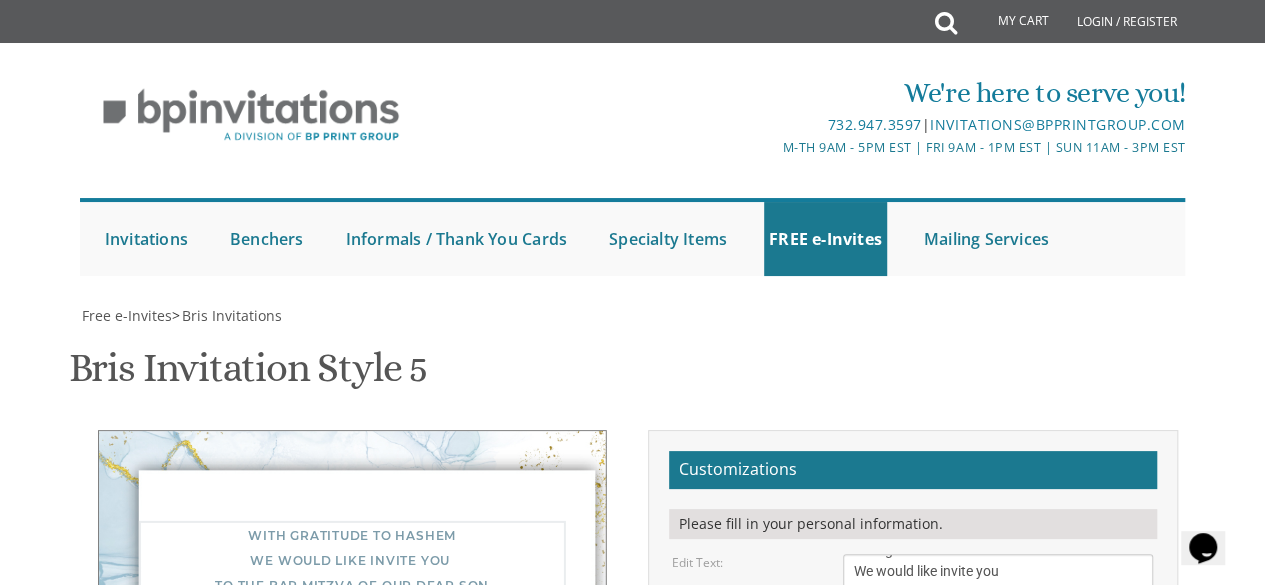 click on "With gratitude to Hashem
We would like to inform you of the" at bounding box center [998, 581] 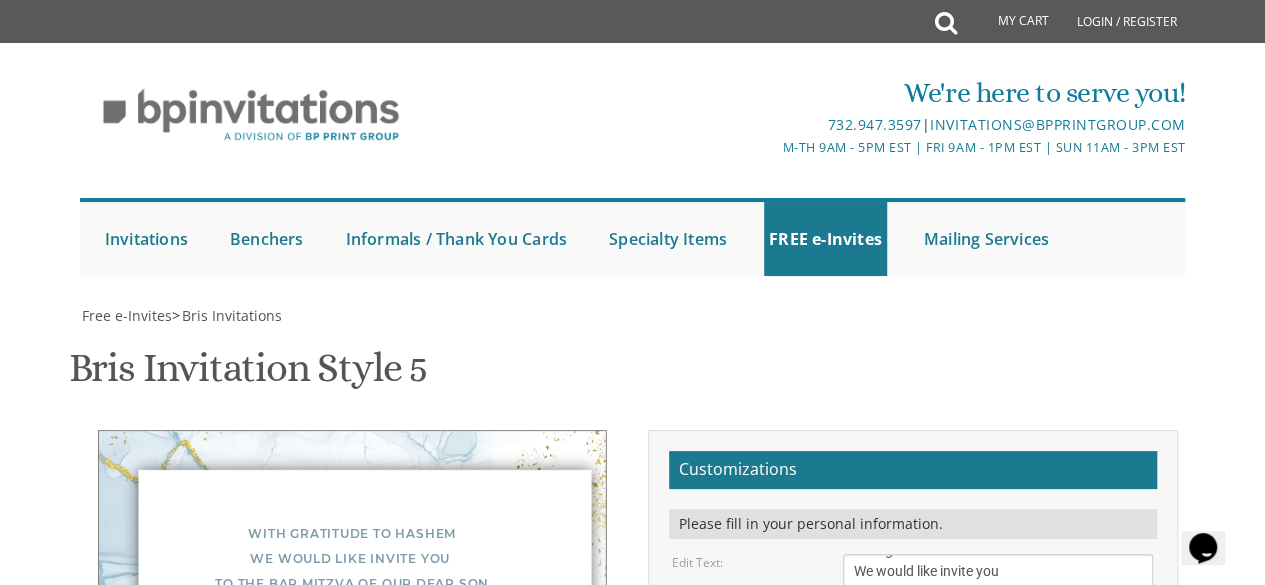 click on "Download Image" at bounding box center [808, 1046] 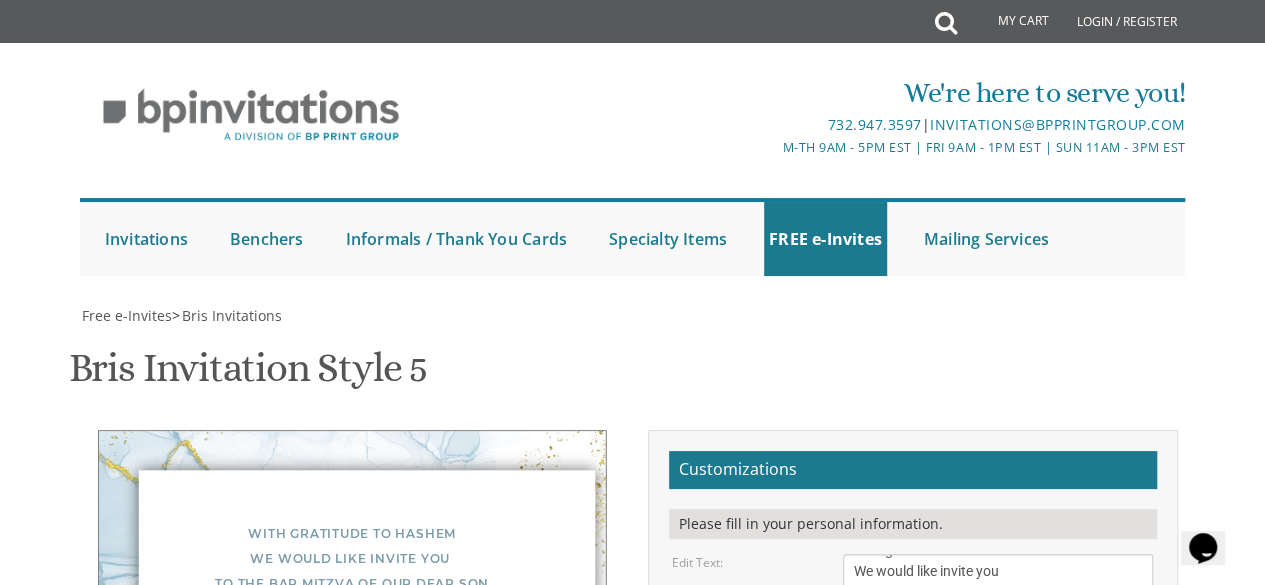 scroll, scrollTop: 0, scrollLeft: 0, axis: both 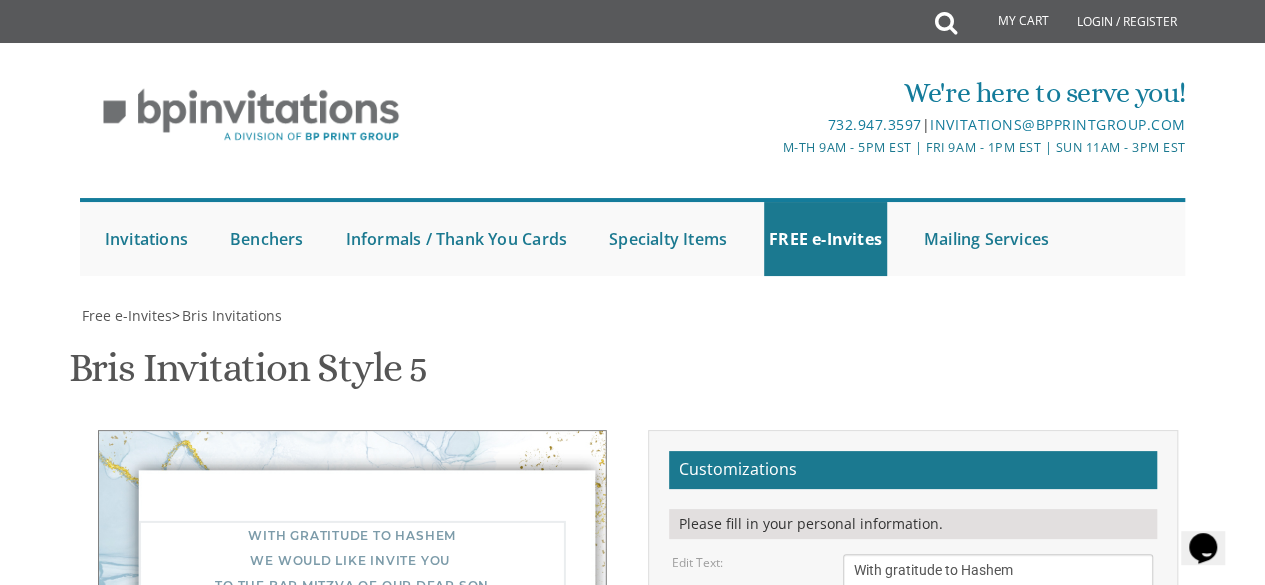 drag, startPoint x: 1075, startPoint y: 324, endPoint x: 828, endPoint y: 283, distance: 250.37971 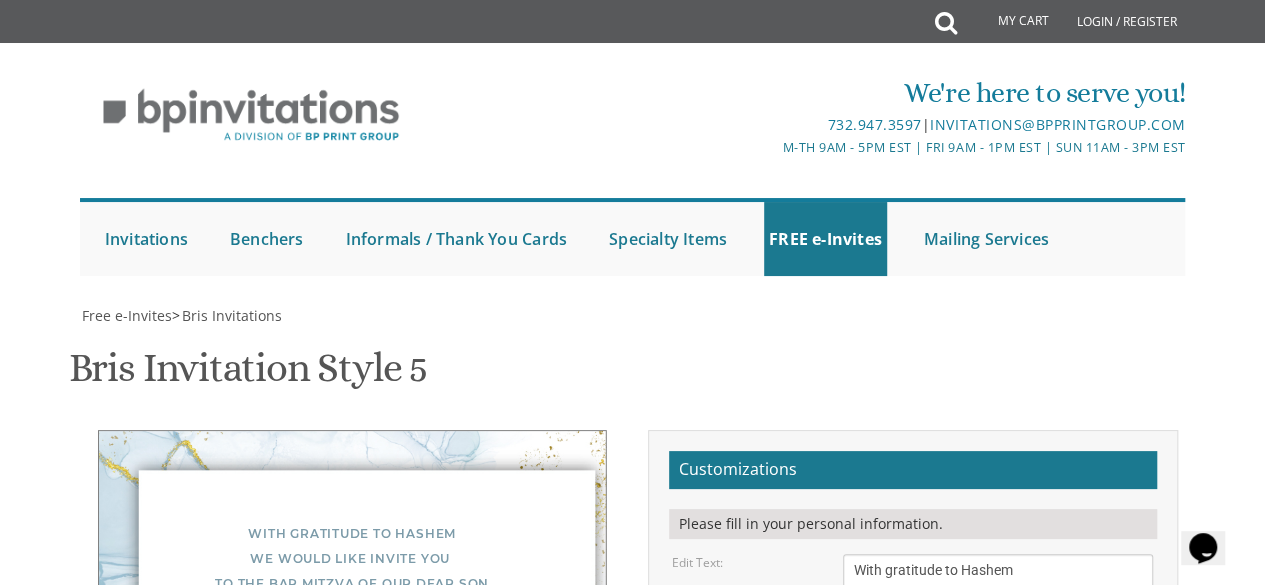 drag, startPoint x: 1104, startPoint y: 515, endPoint x: 846, endPoint y: 444, distance: 267.5911 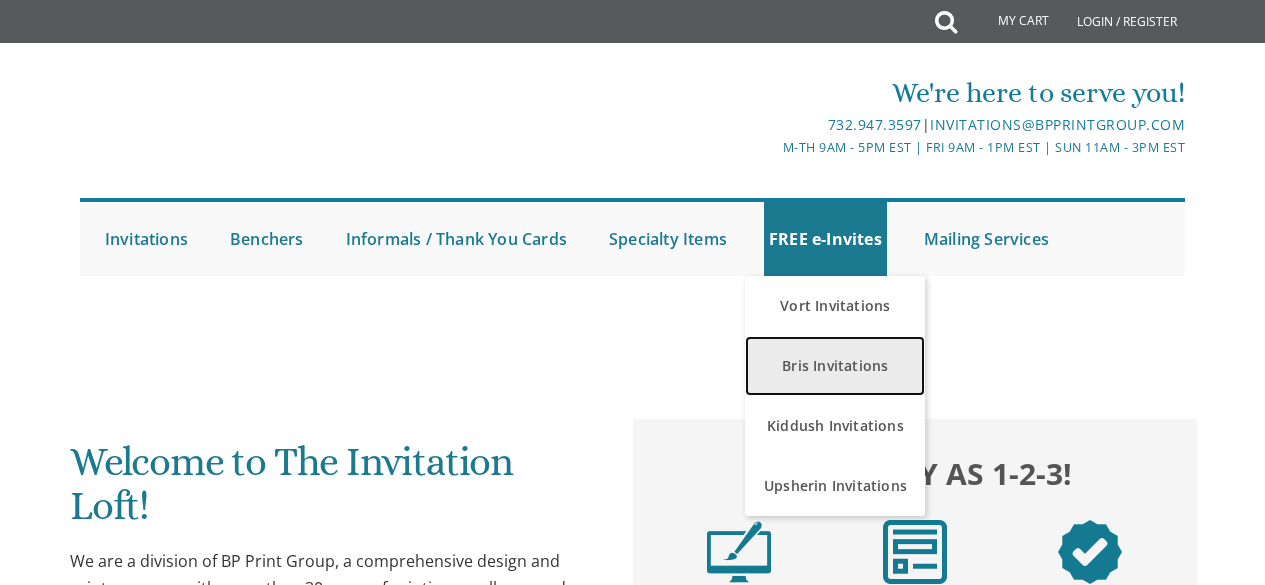 click on "Bris Invitations" at bounding box center [835, 366] 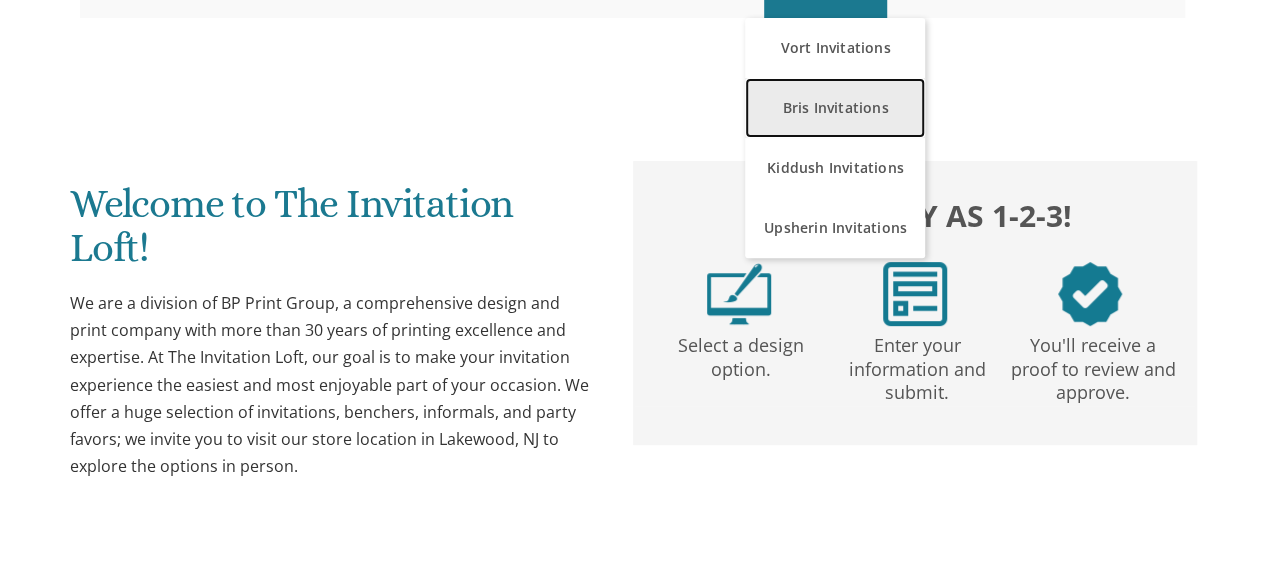 scroll, scrollTop: 0, scrollLeft: 0, axis: both 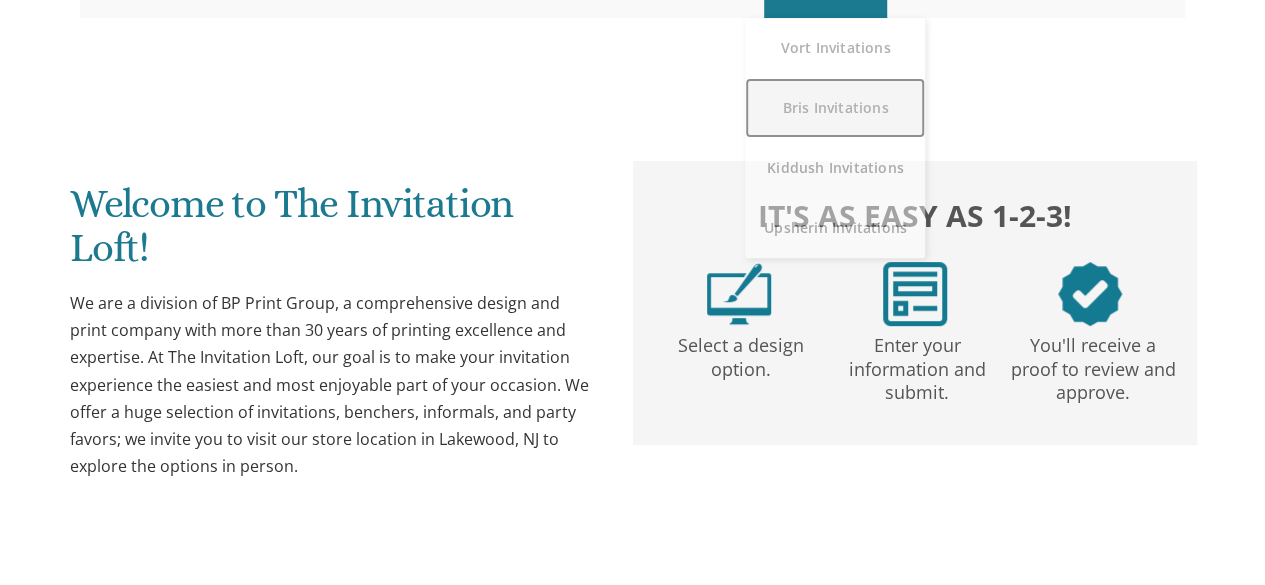 click on "Bris Invitations" at bounding box center (835, 108) 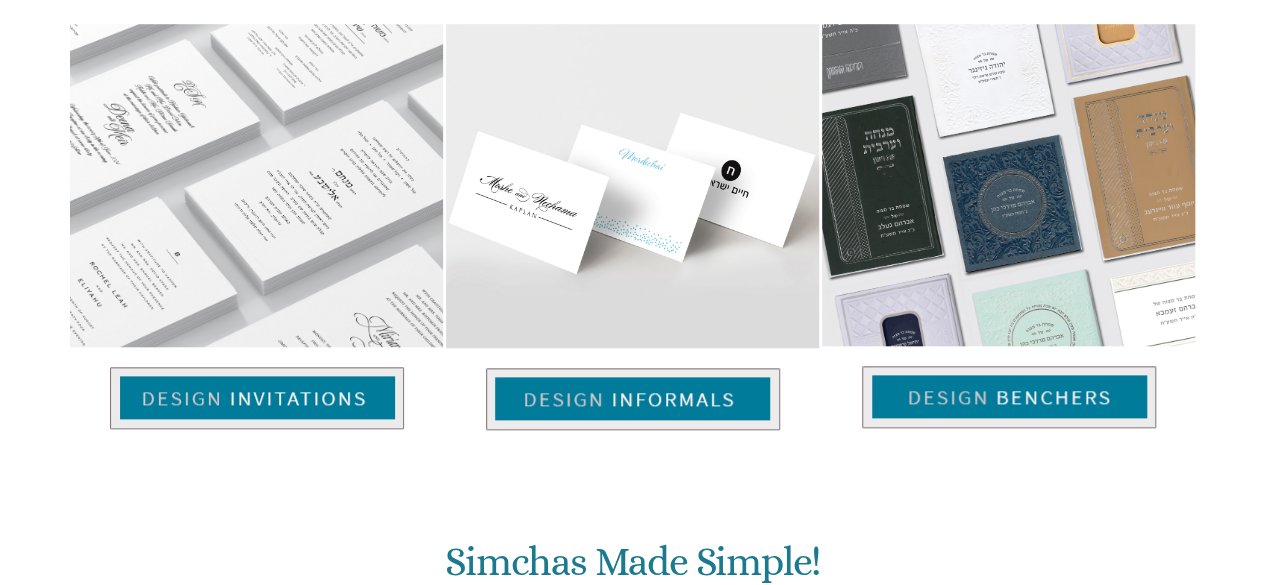 scroll, scrollTop: 922, scrollLeft: 0, axis: vertical 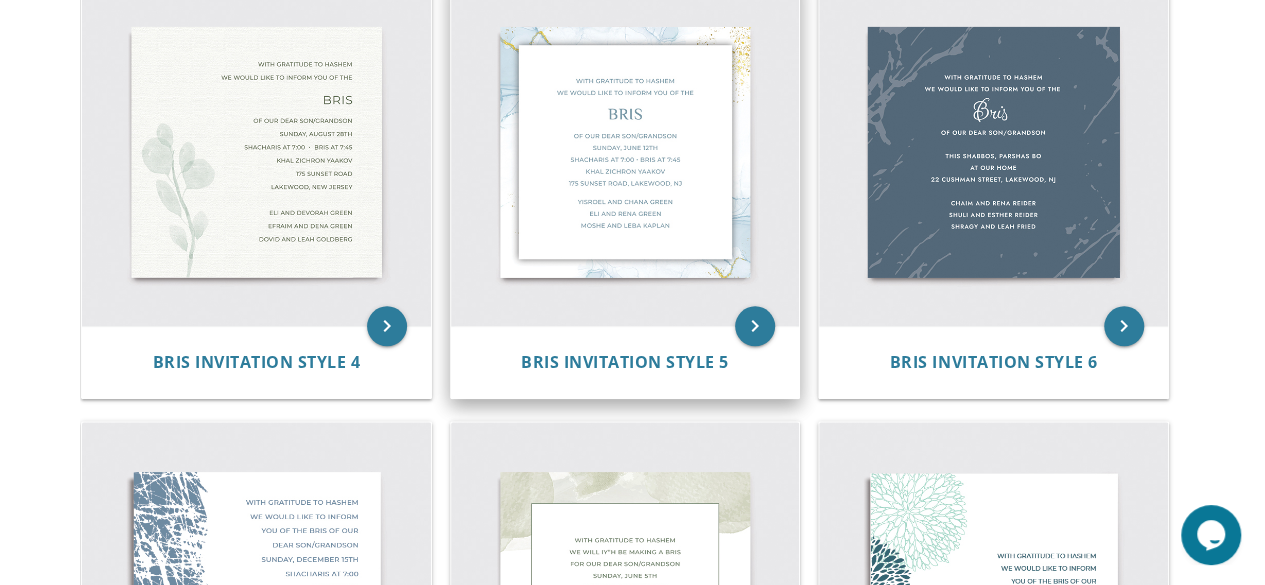 click at bounding box center (625, 151) 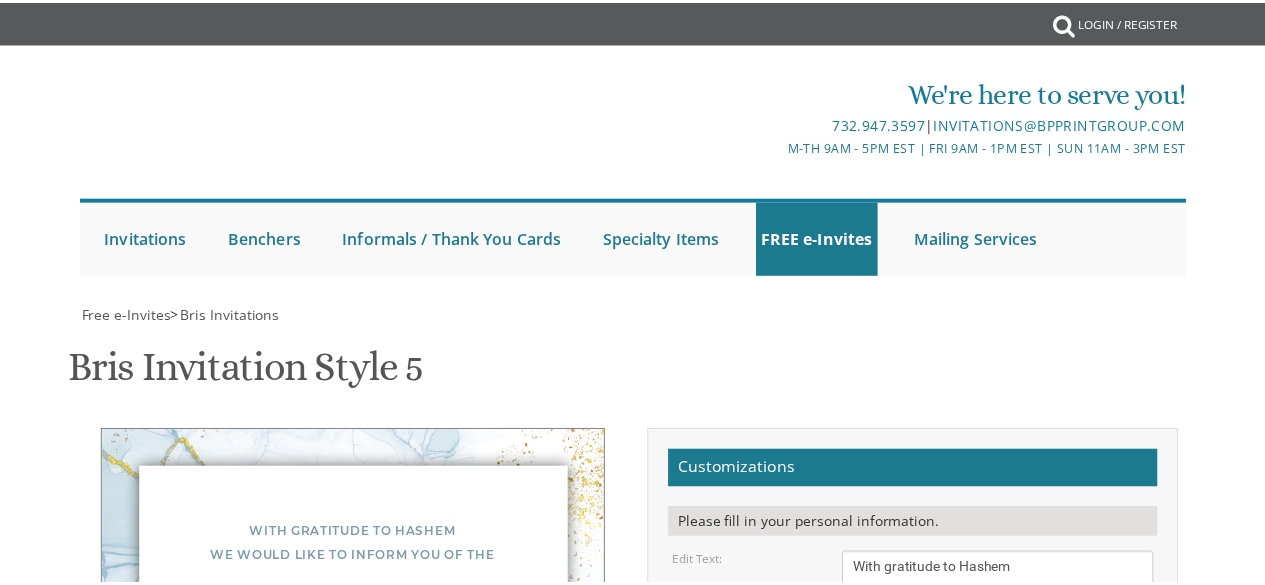 scroll, scrollTop: 0, scrollLeft: 0, axis: both 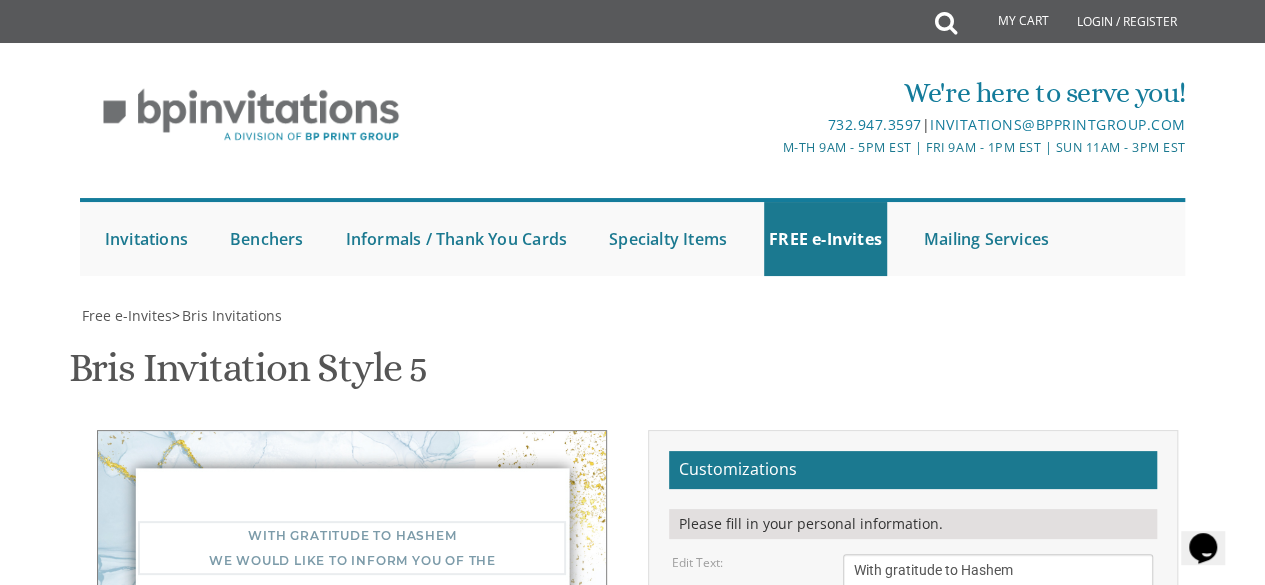 drag, startPoint x: 1084, startPoint y: 242, endPoint x: 850, endPoint y: 207, distance: 236.60304 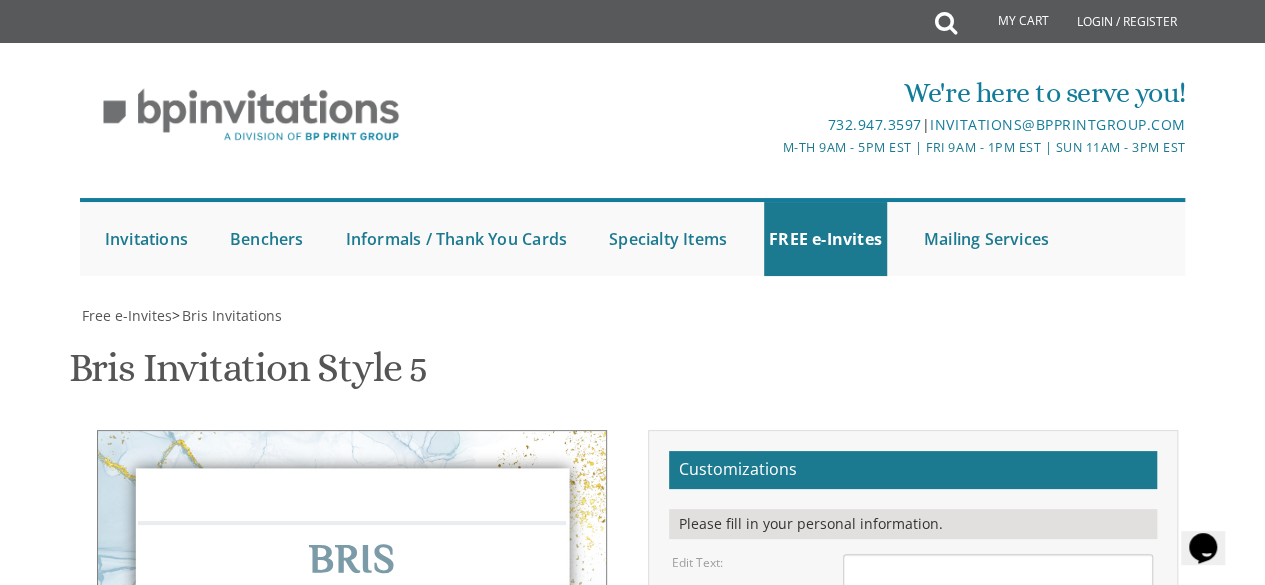 paste on "With gratitude to Hashem
We would like invite you to the Bar Mitzva of our dear son" 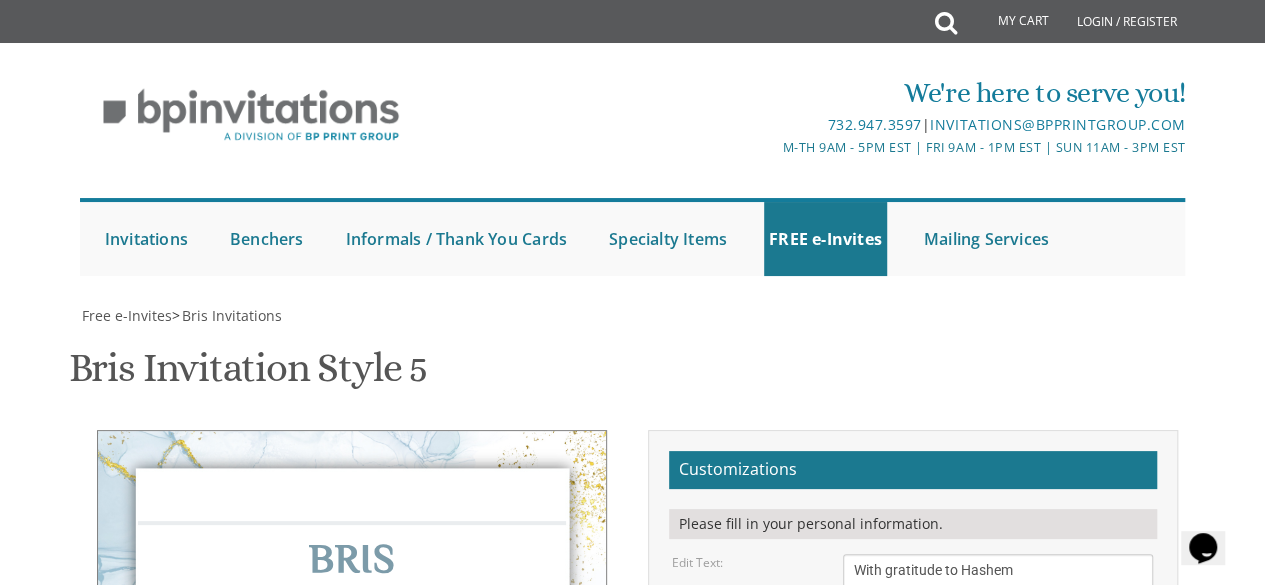 scroll, scrollTop: 14, scrollLeft: 0, axis: vertical 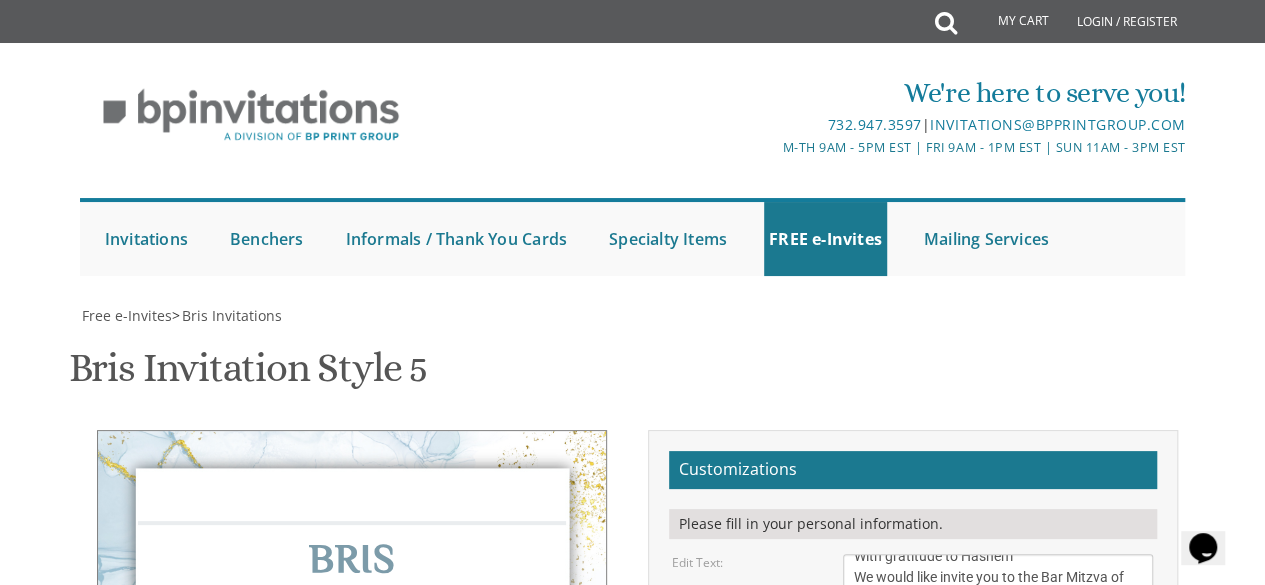 type on "With gratitude to Hashem
We would like invite you to the Bar Mitzva of our dear son" 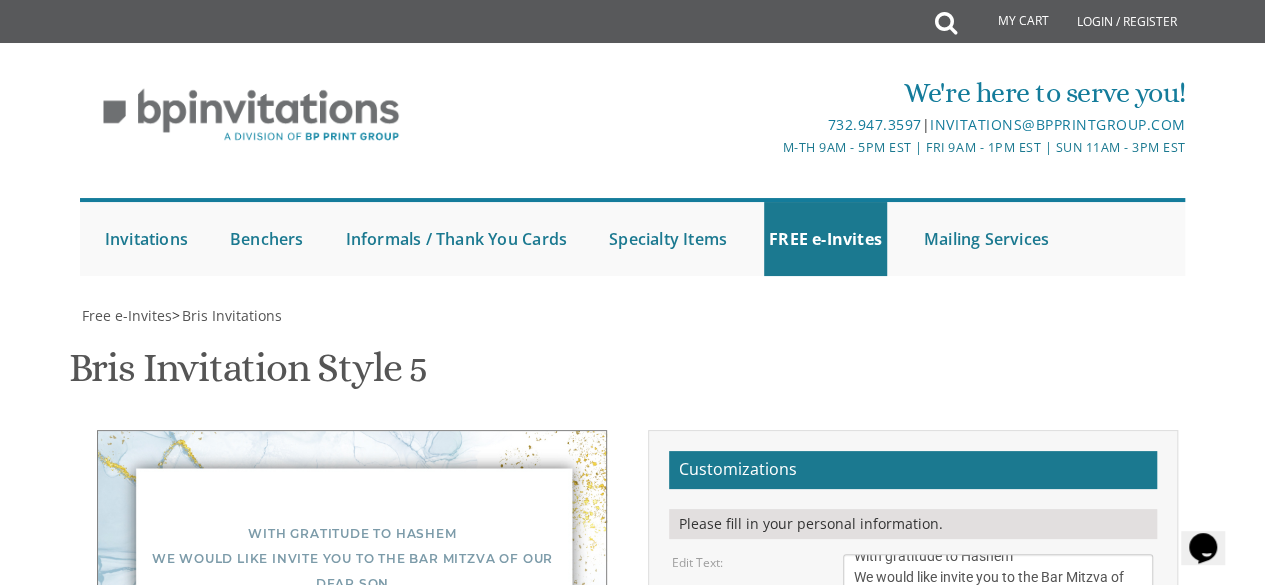 click on "Bris" at bounding box center (998, 644) 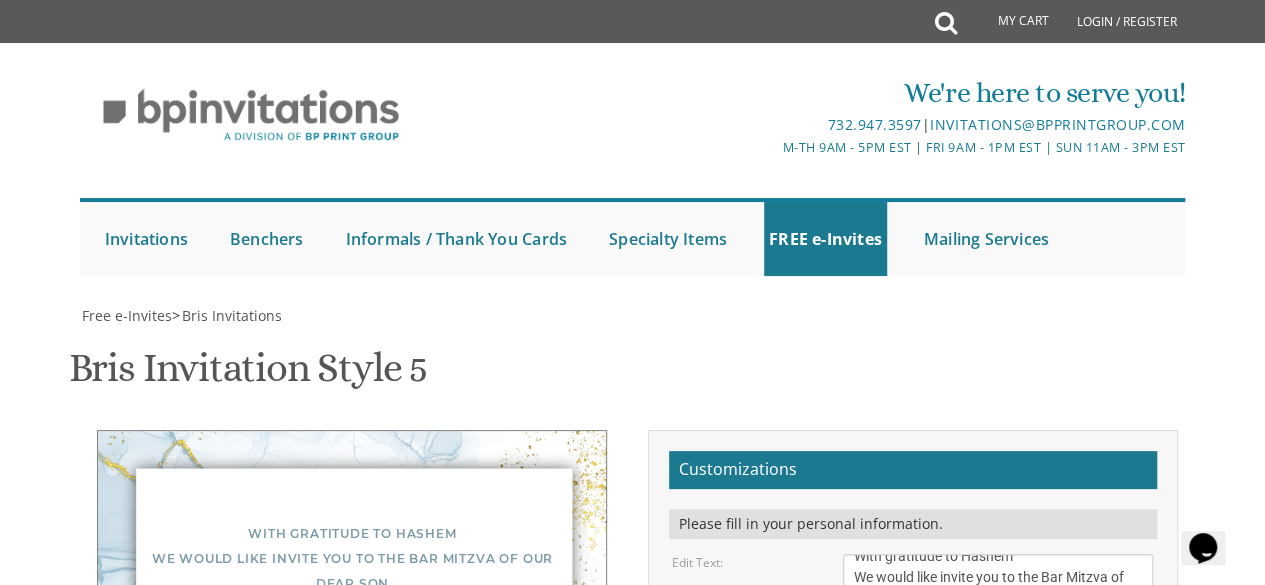 type on "B" 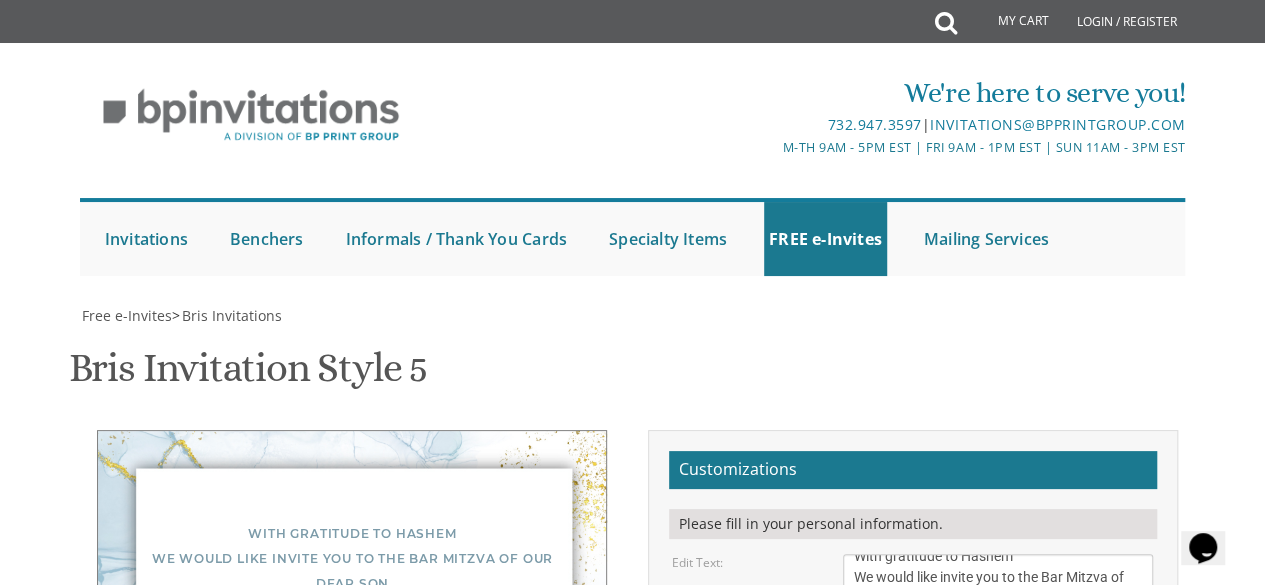type on "ARYEH" 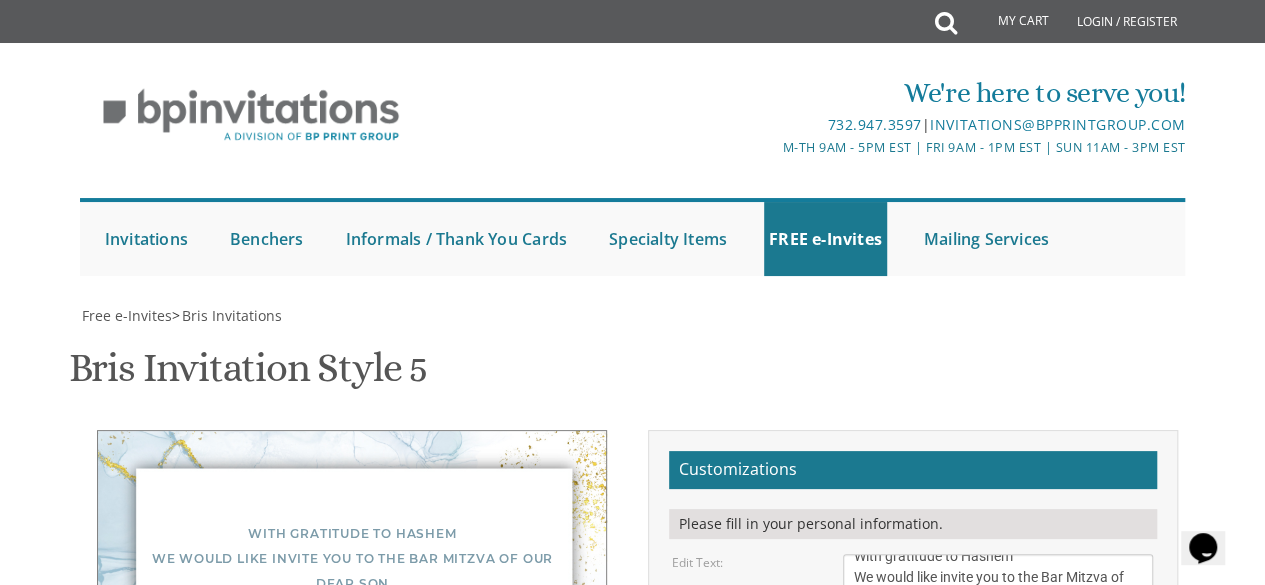 drag, startPoint x: 1090, startPoint y: 439, endPoint x: 857, endPoint y: 352, distance: 248.71269 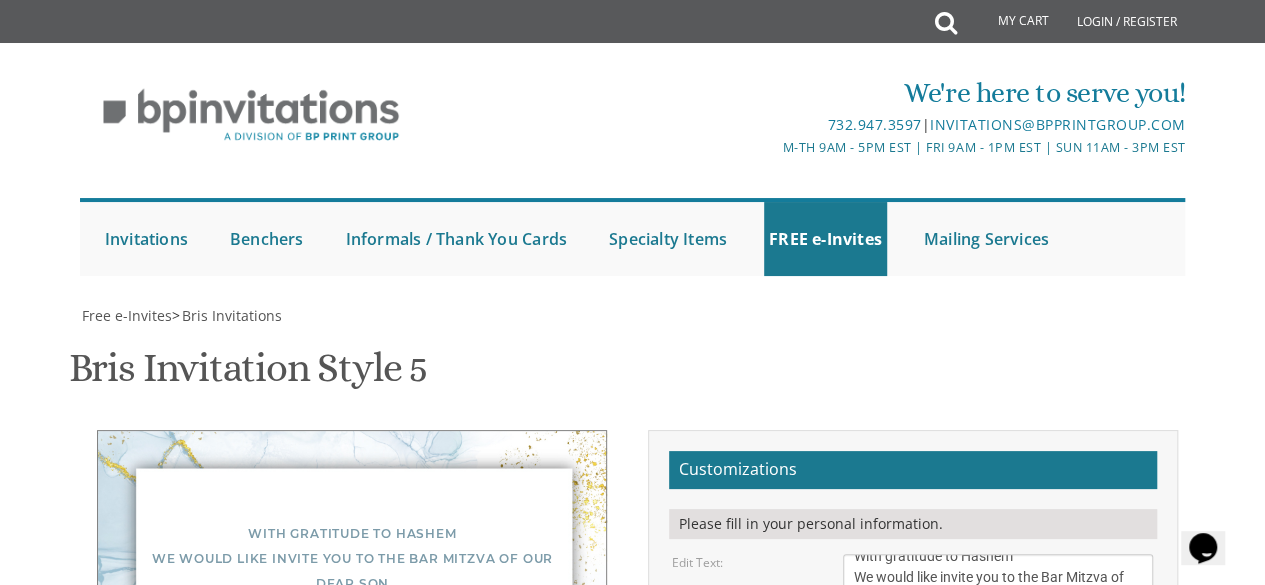 click on "Of our dear son/grandson
[DATE] [TIME]  •  [TIME]
Bais Medrash Ohr Tuvia
[NUMBER] [STREET] • [CITY], [STATE]" at bounding box center [998, 739] 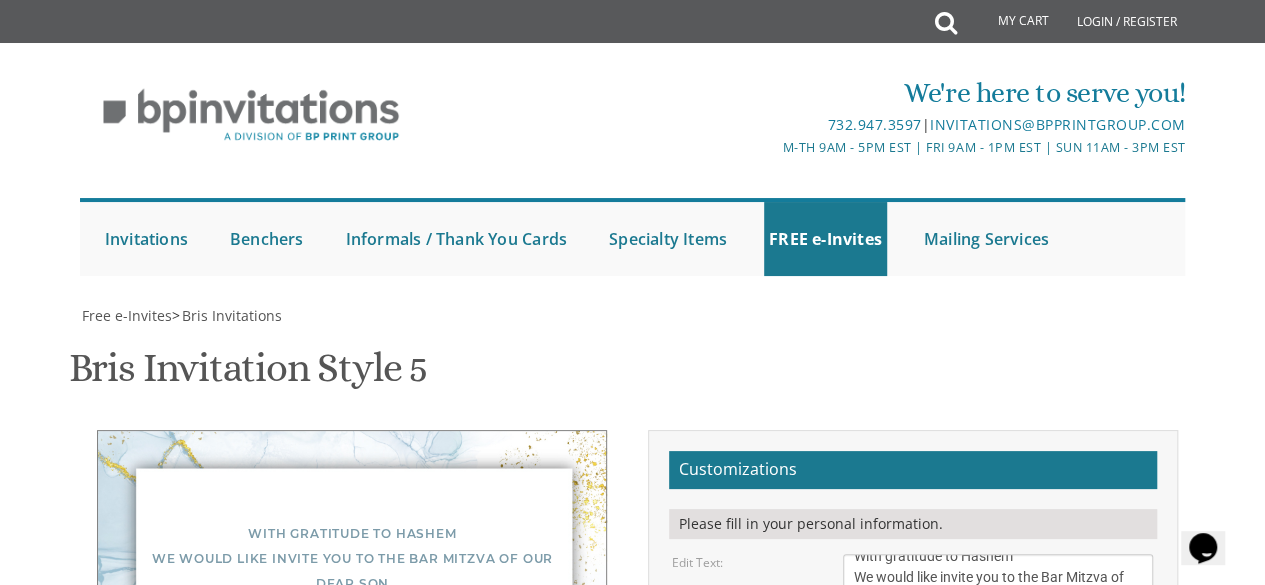 type 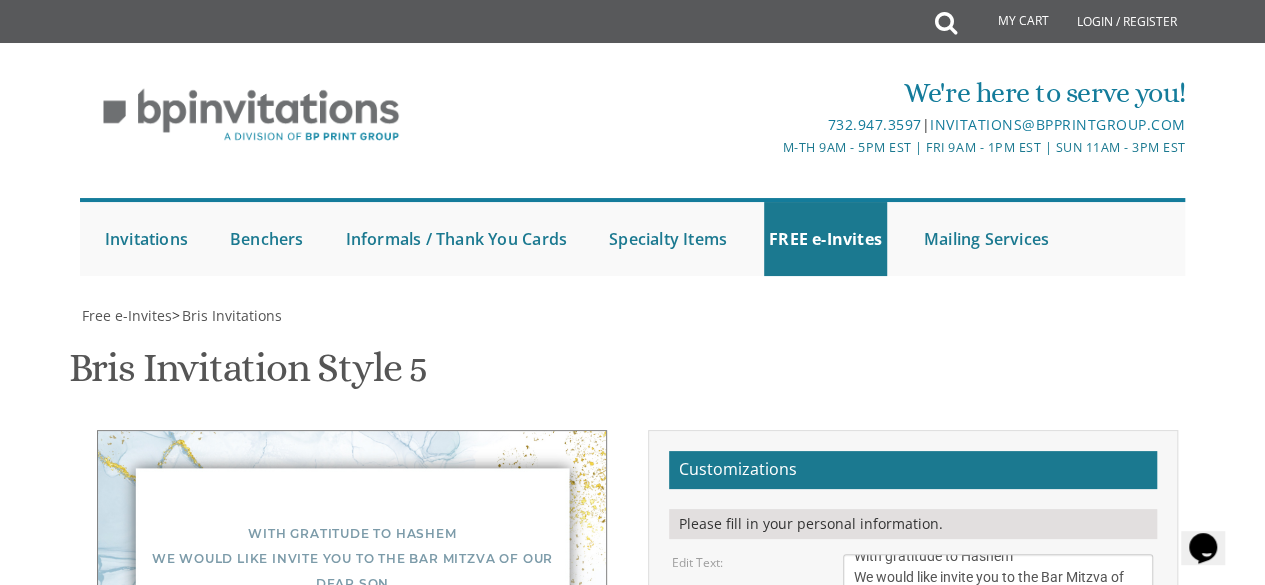 click on "With gratitude to Hashem
We would like to inform you of the" at bounding box center [998, 581] 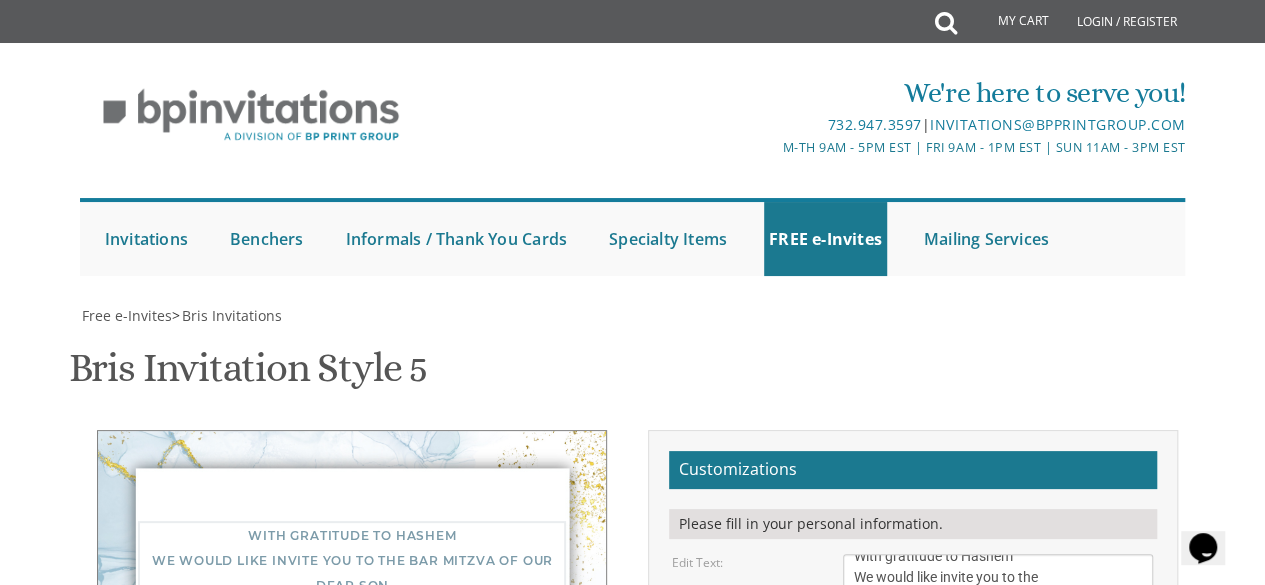 type on "With gratitude to Hashem
We would like invite you to the
Bar Mitzva of our dear son" 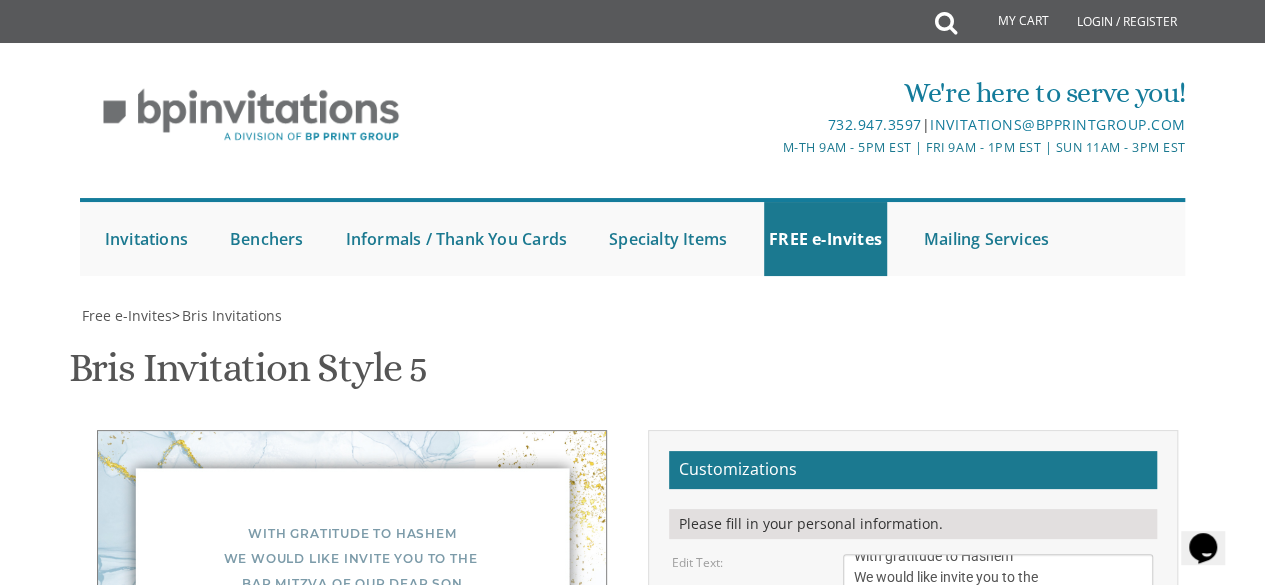 click on "Bris" at bounding box center (998, 644) 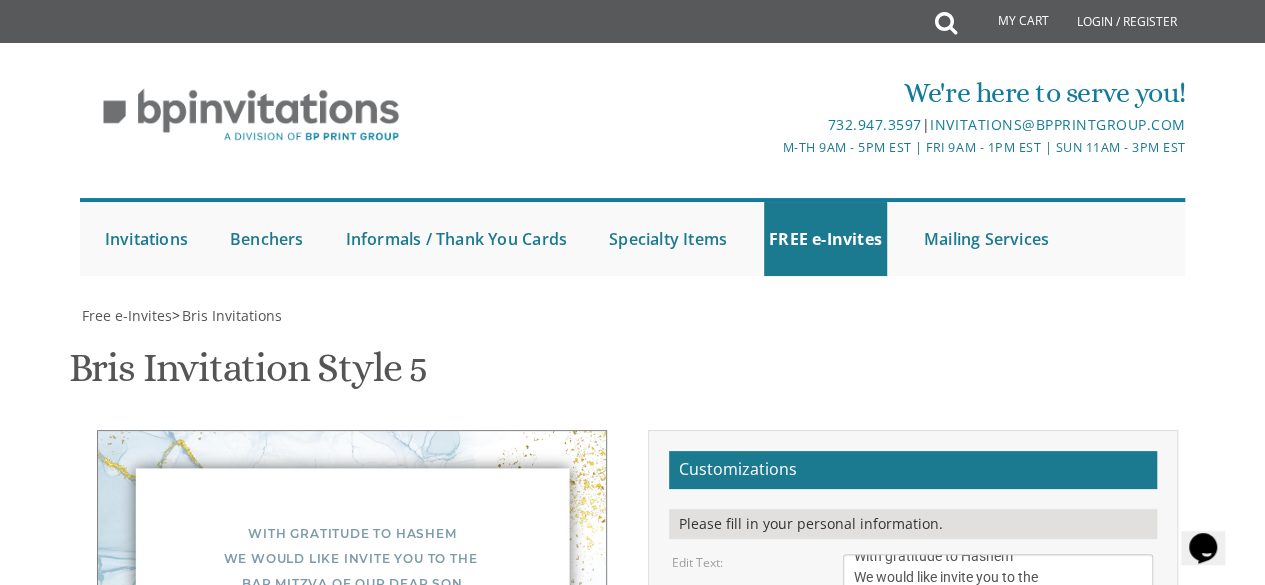 paste on "This Shabbos Nachamu Parshas vaeschanan
Shacharis 8:40 followed by kiddush in shul
Khal Nachlas Yaakov / Rabbi [LAST]
Paran 15 (up the steps of Sams Bagels )
Kiddush will continue  at 11:30
Nachal Tzin 1 apt 17" 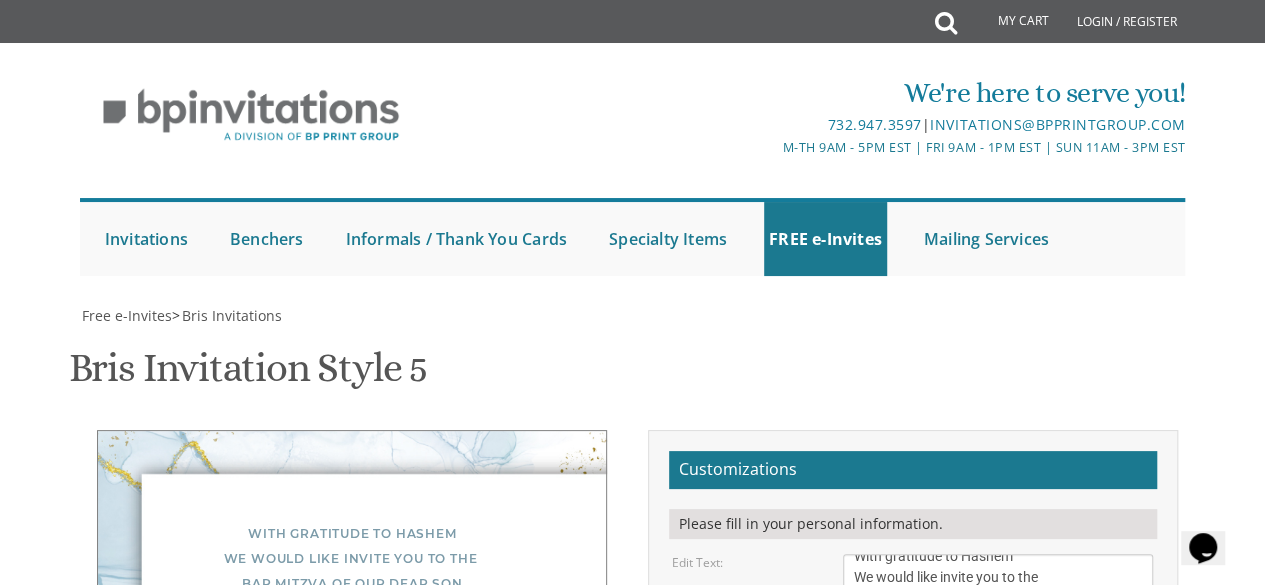 click on "Yisroel and Chana Green
Eli and Rena Green
Moshe and Leba Kaplan" at bounding box center [998, 855] 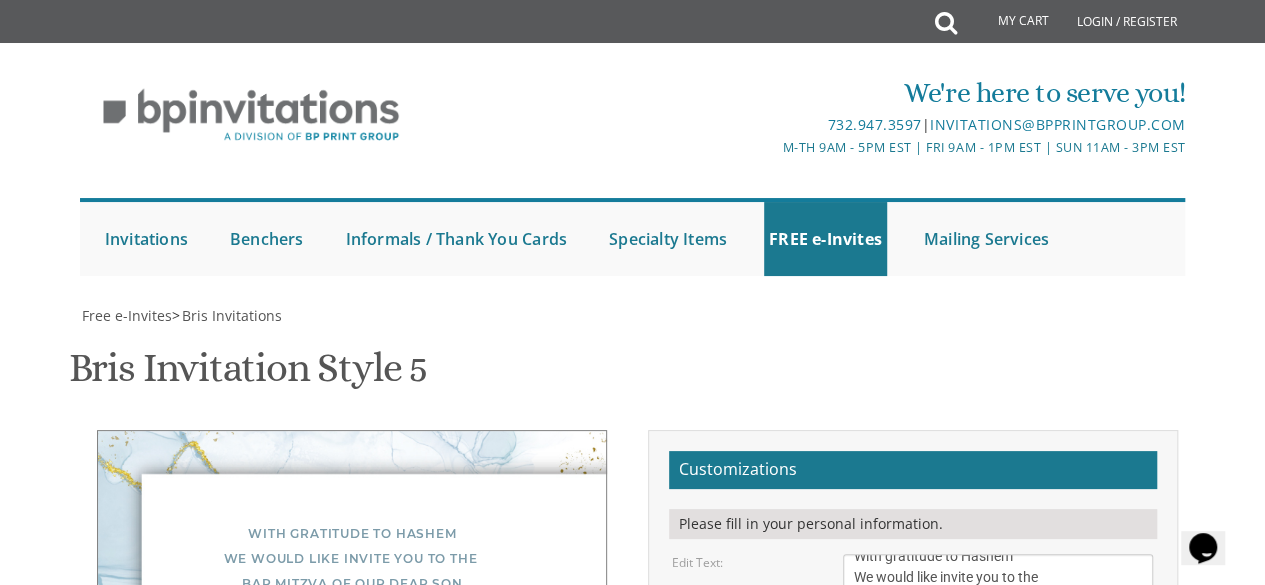 scroll, scrollTop: 0, scrollLeft: 0, axis: both 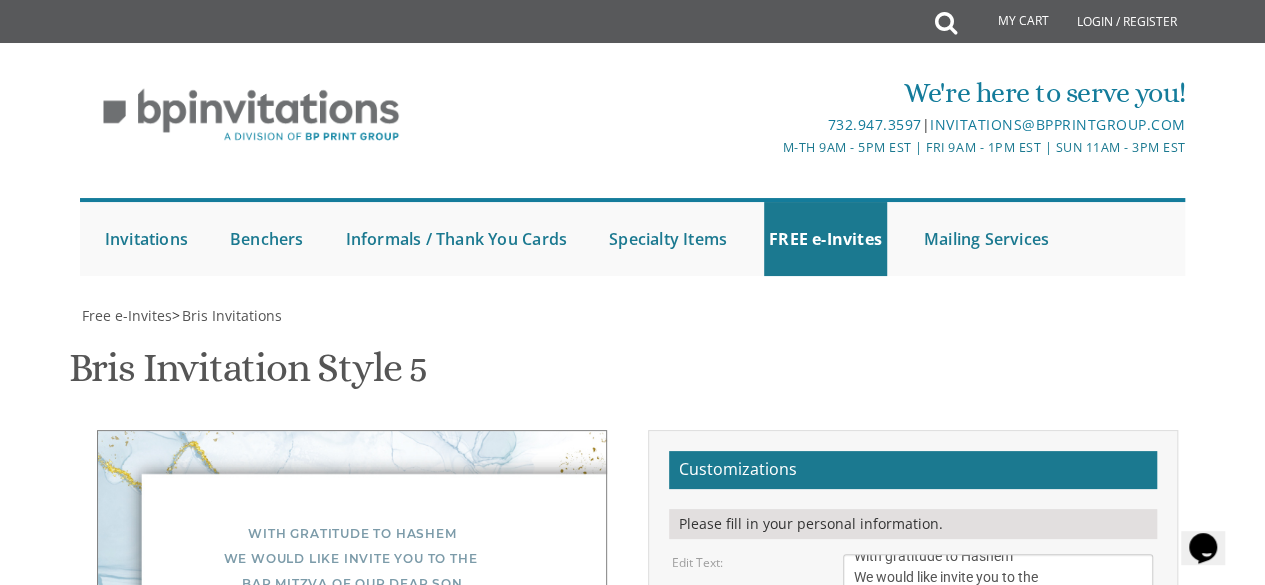 click on "Of our dear son/grandson
Sunday, December 1st
Shacharis at 7:00  •  Bris at 7:45
Bais Medrash Ohr Tuvia
[NUMBER] East End Avenue • Lakewood, [STATE]" at bounding box center (998, 739) 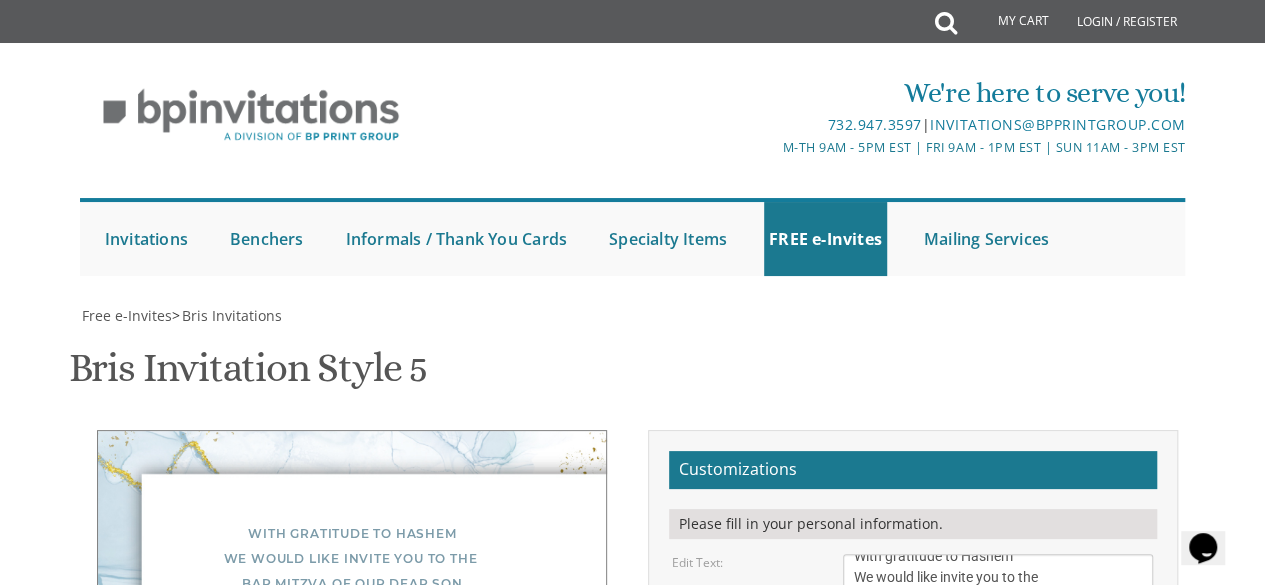 scroll, scrollTop: 85, scrollLeft: 0, axis: vertical 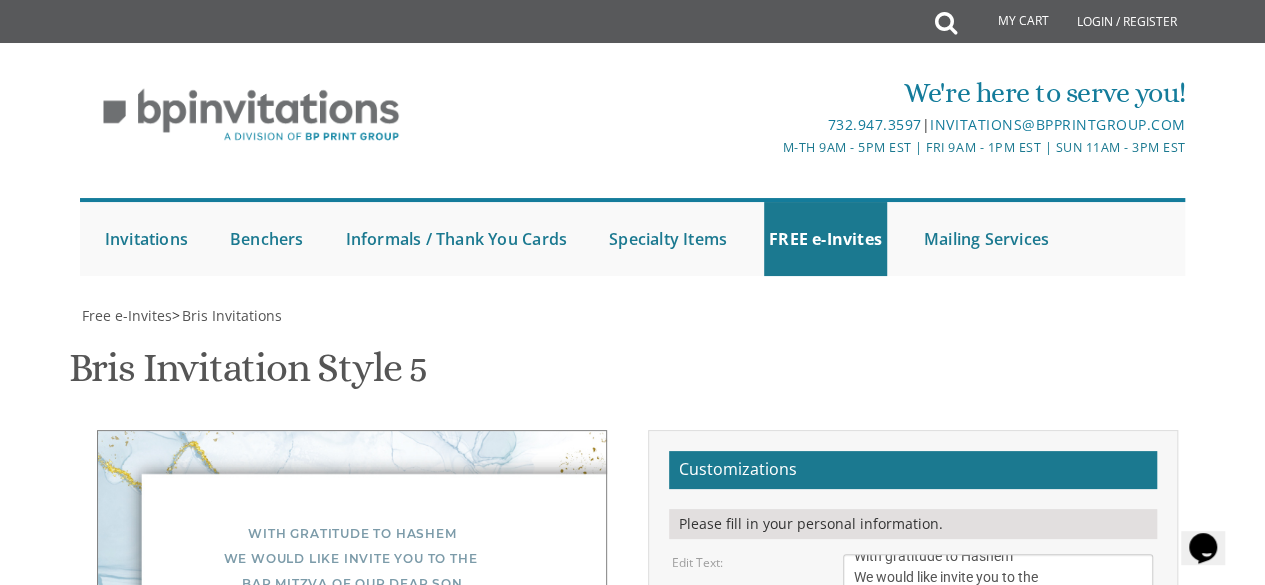 type on "This Shabbos Nachamu
Parshas vaeschanan
Shacharis 8:40
followed by kiddush in shul
Khal Nachlas Yaakov / Rabbi Dershowitz
Paran 15 (up the steps of Sams Bagels )
Kiddush will continue  at 11:30
Nachal Tzin 1 apt 17" 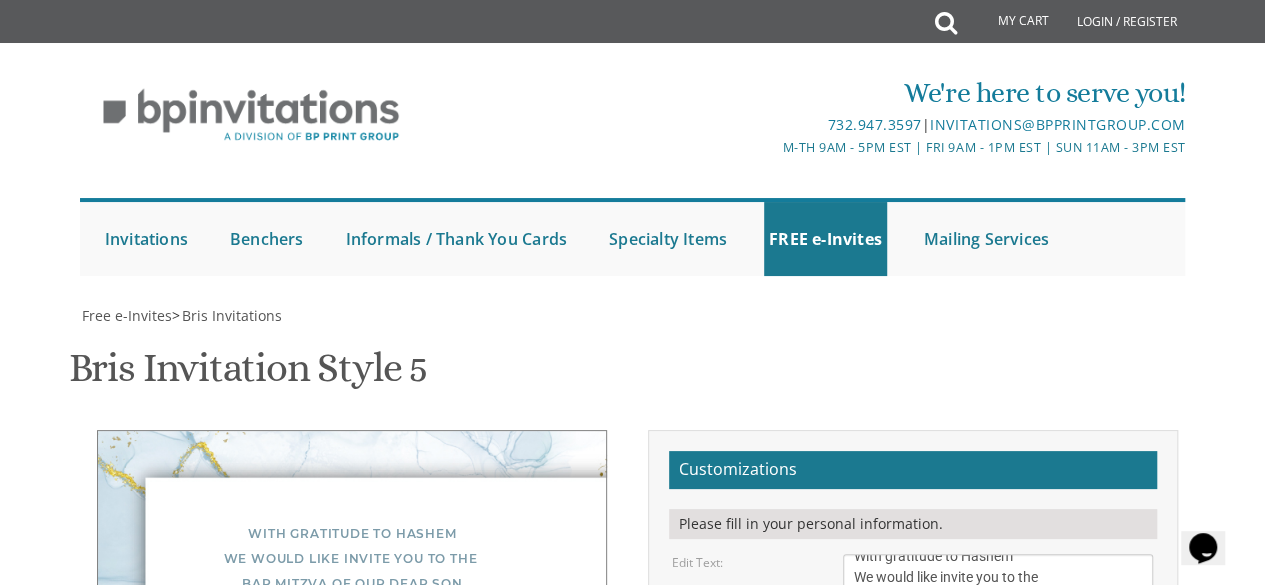 scroll, scrollTop: 97, scrollLeft: 0, axis: vertical 